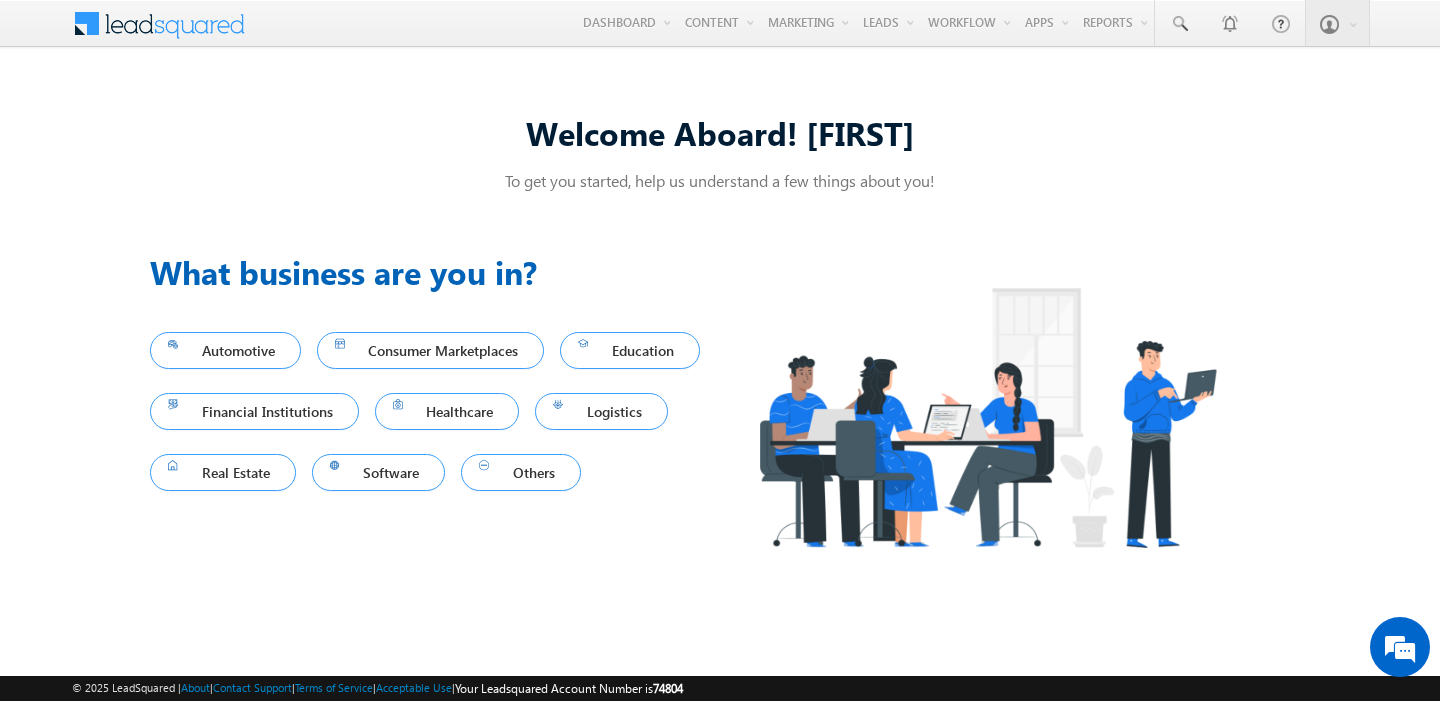 scroll, scrollTop: 0, scrollLeft: 0, axis: both 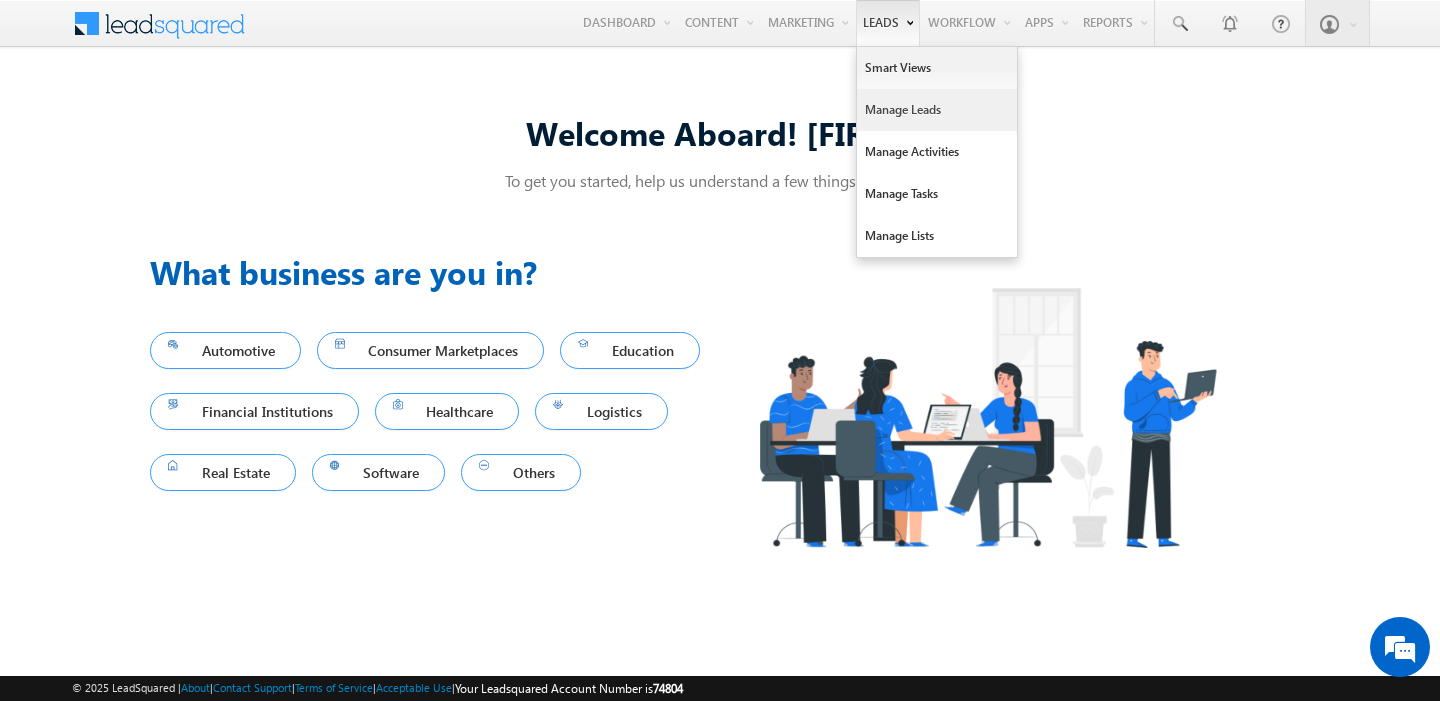 click on "Manage Leads" at bounding box center [937, 110] 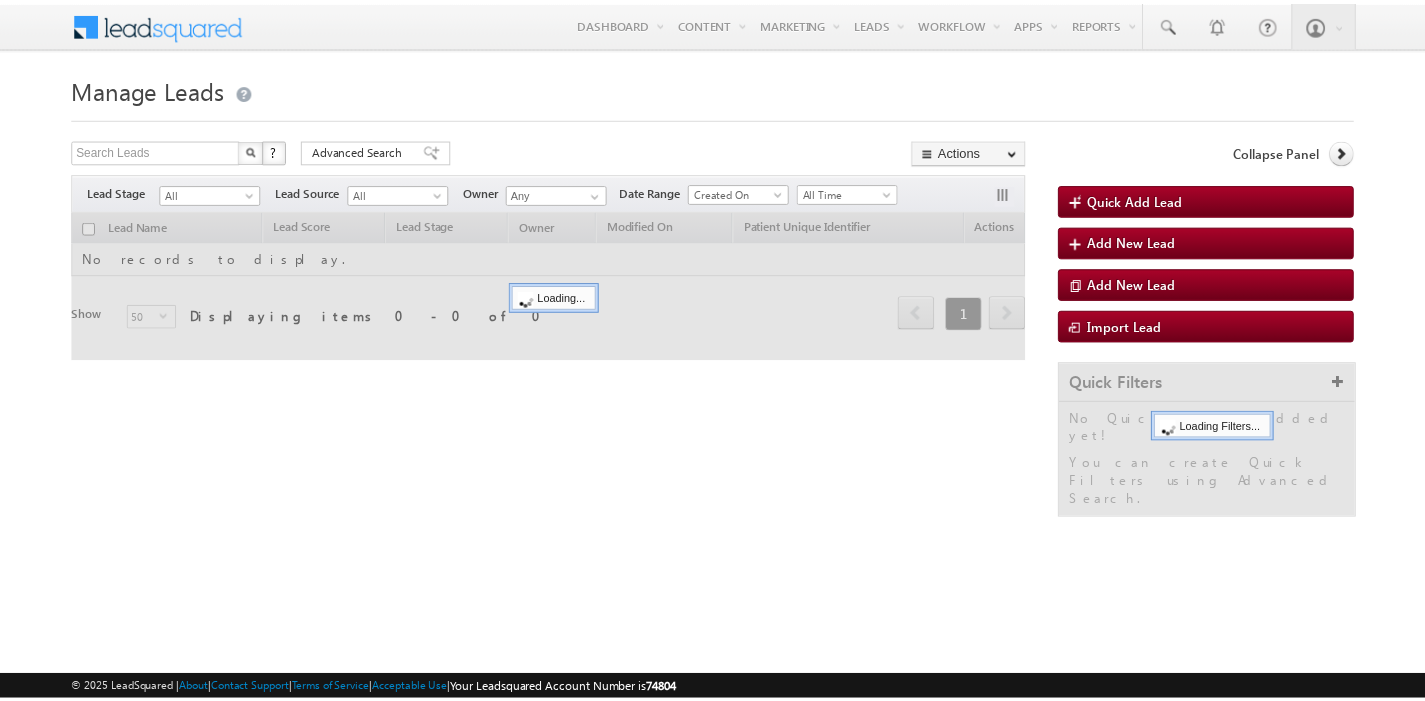 scroll, scrollTop: 0, scrollLeft: 0, axis: both 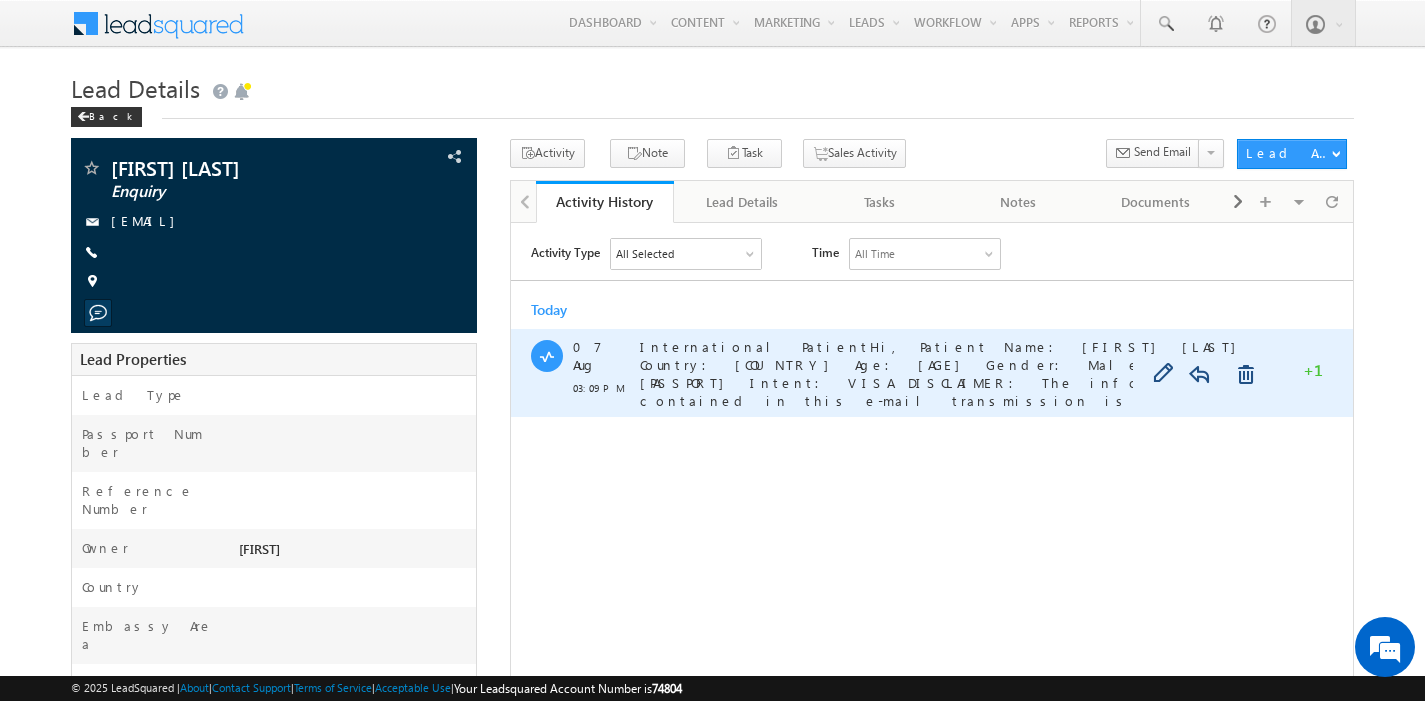 click on "More." at bounding box center (1087, 435) 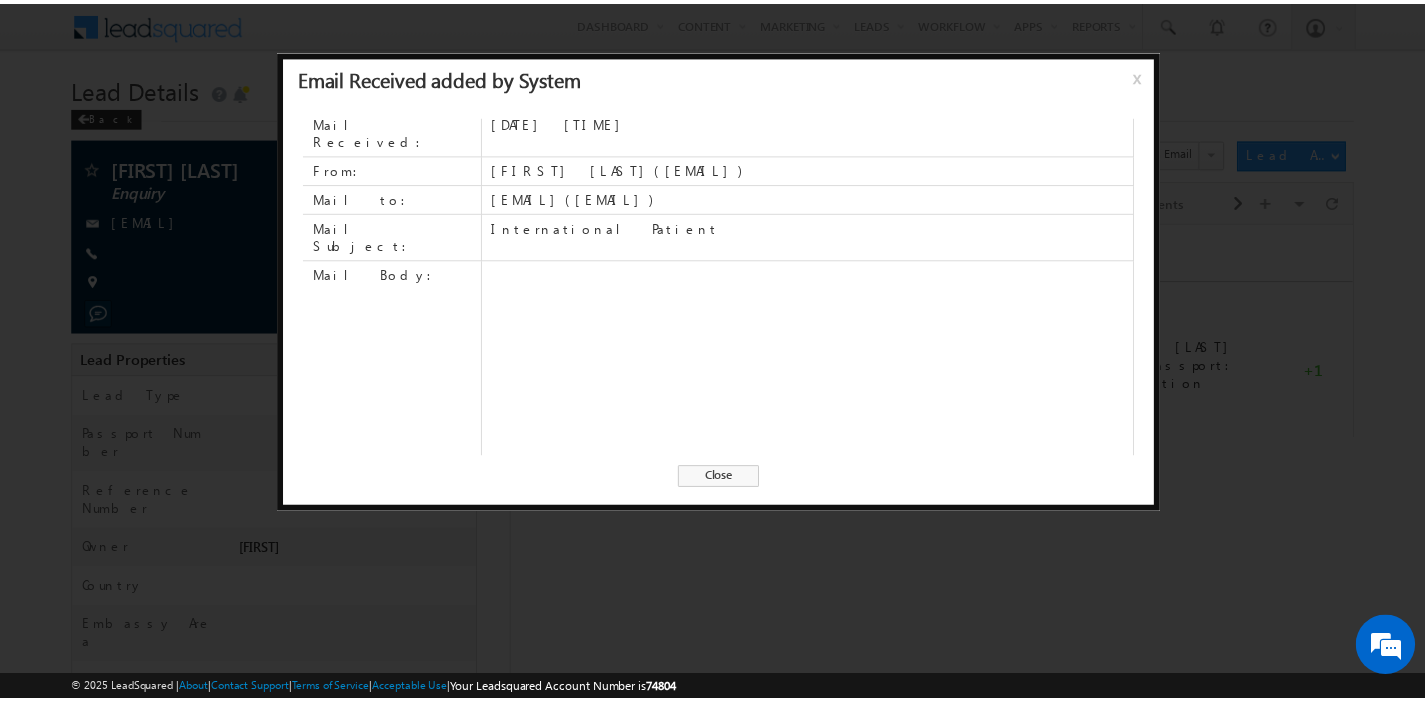 scroll, scrollTop: 0, scrollLeft: 0, axis: both 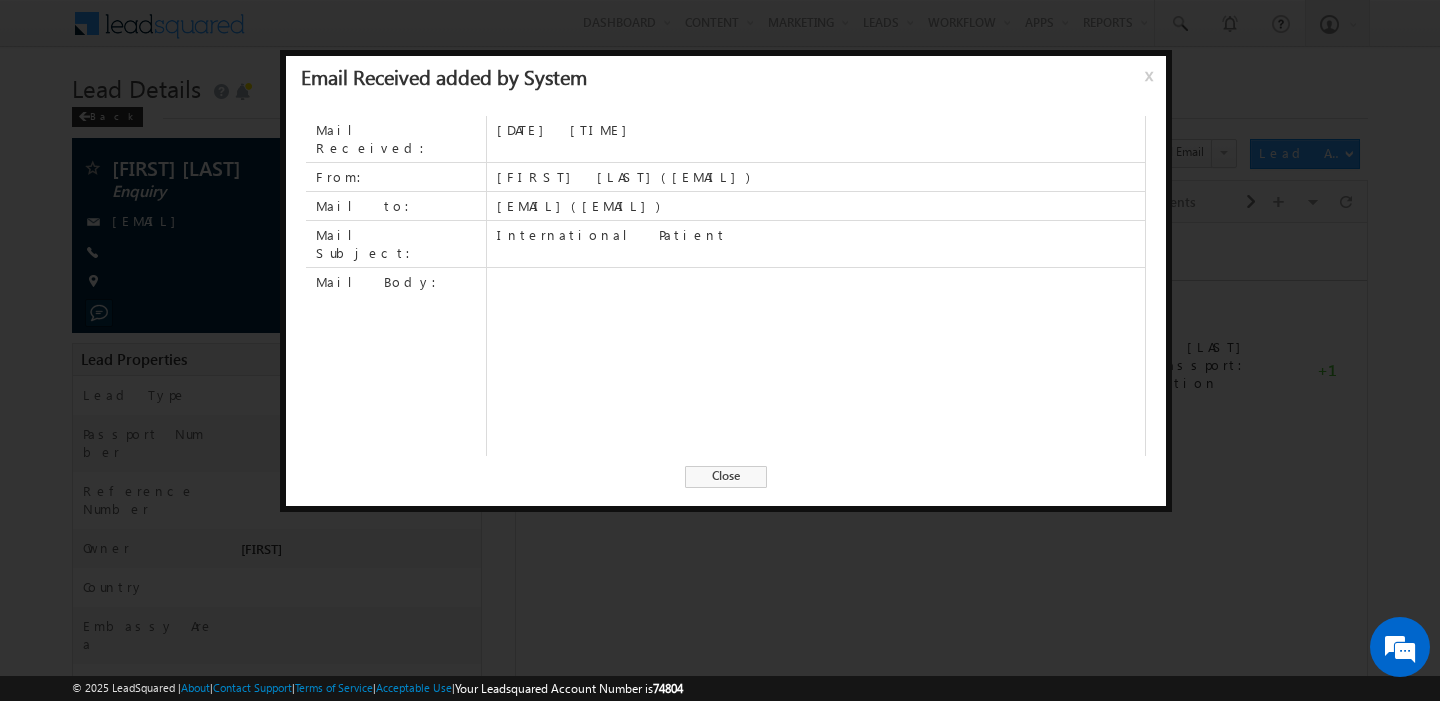 click on "x" at bounding box center (1153, 83) 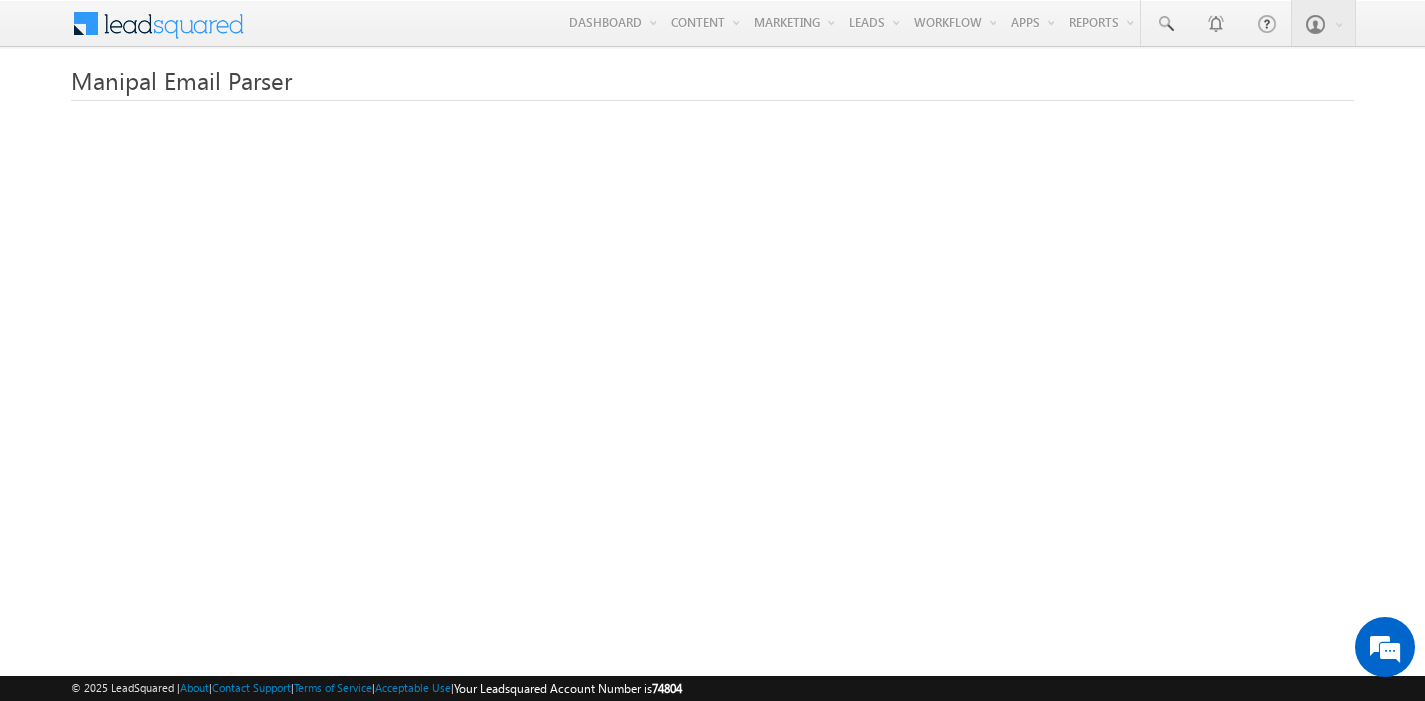 scroll, scrollTop: 0, scrollLeft: 0, axis: both 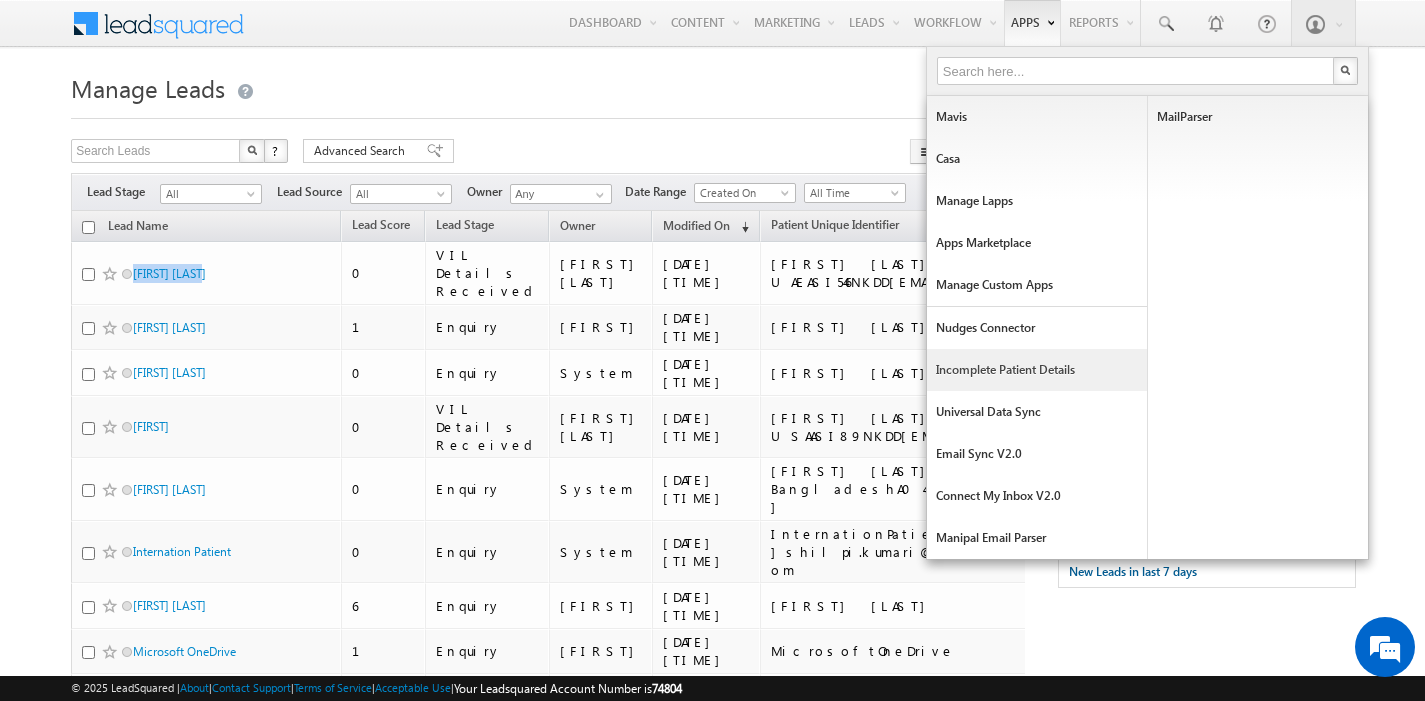 click on "Incomplete Patient Details" at bounding box center [1037, 370] 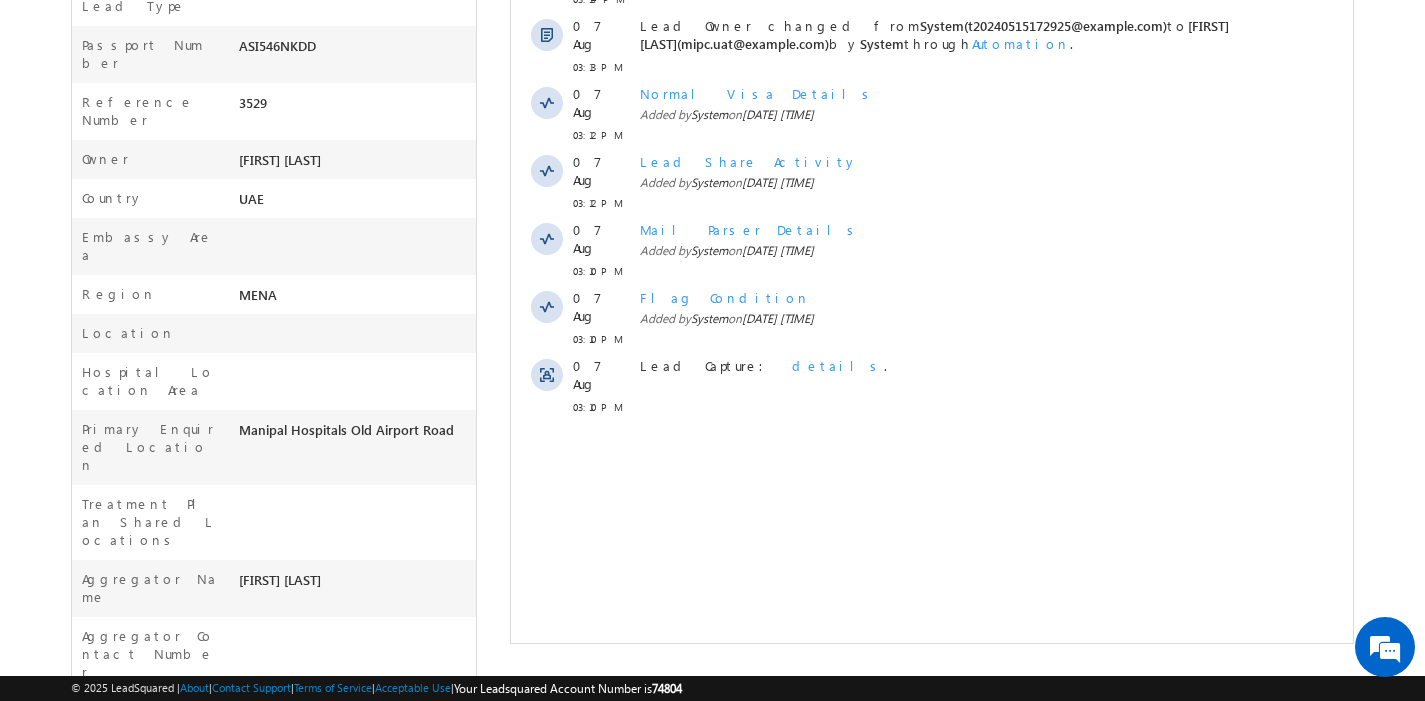 scroll, scrollTop: 451, scrollLeft: 0, axis: vertical 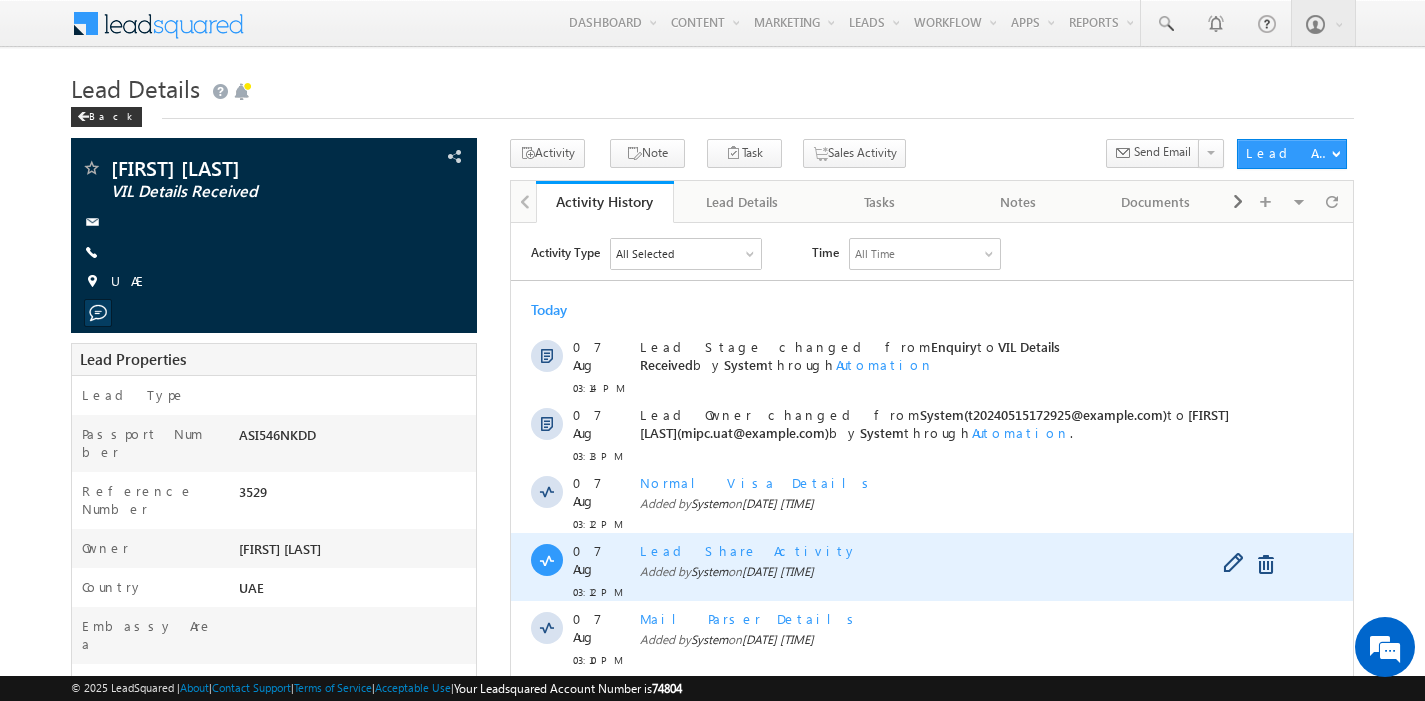 click at bounding box center [546, 559] 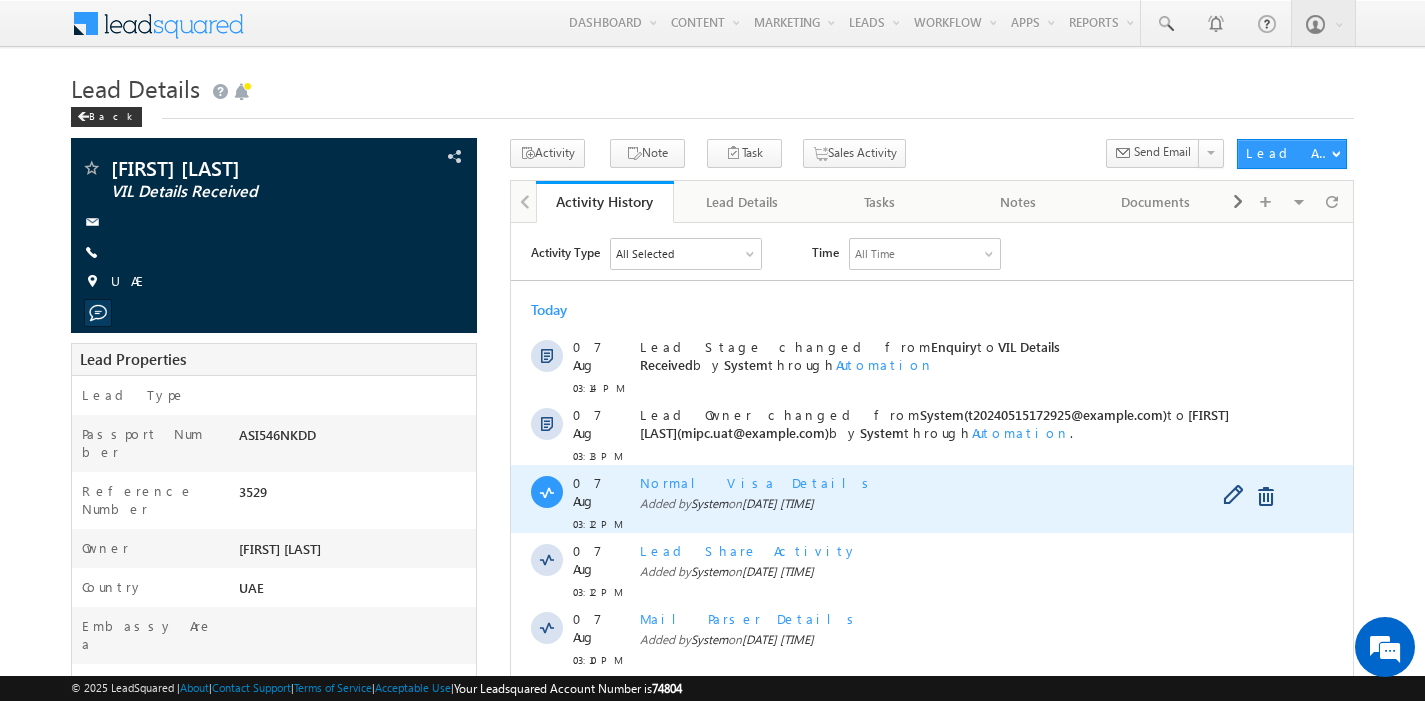 click on "Normal Visa Details" at bounding box center [757, 481] 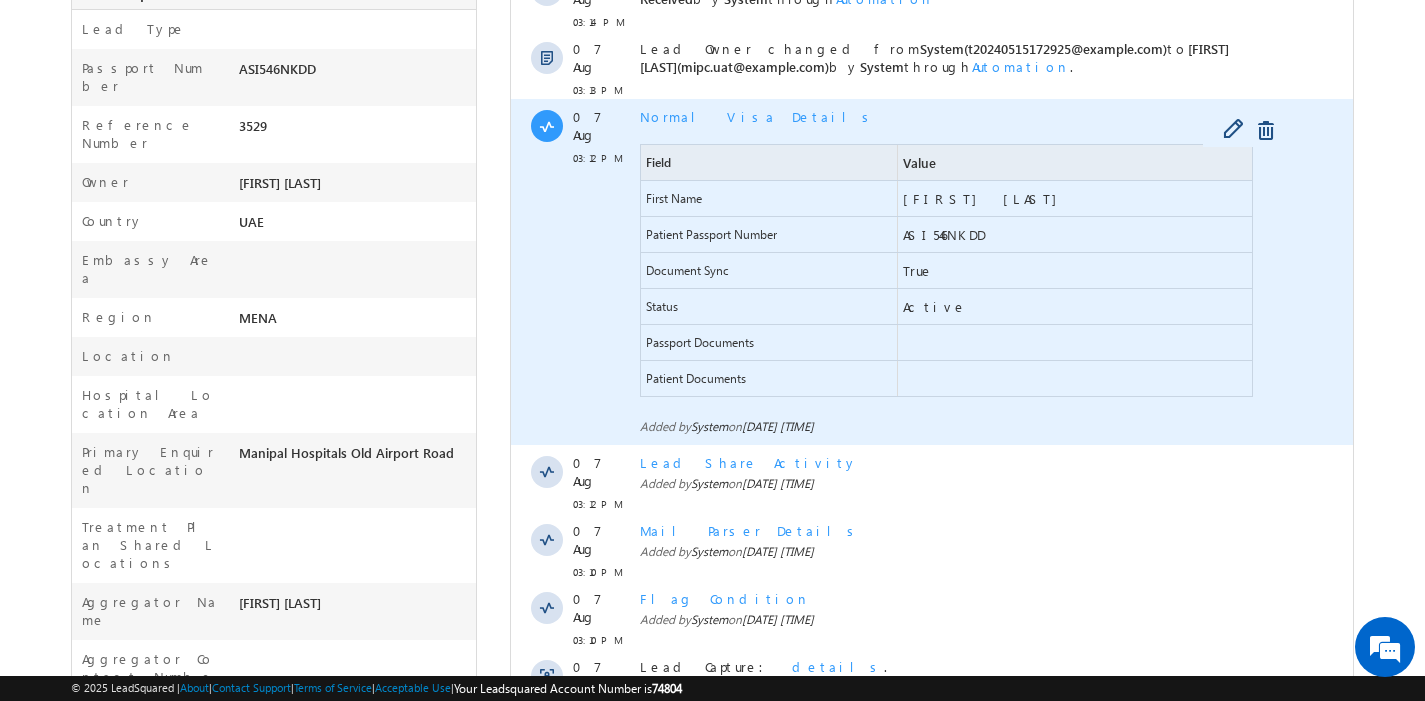scroll, scrollTop: 369, scrollLeft: 0, axis: vertical 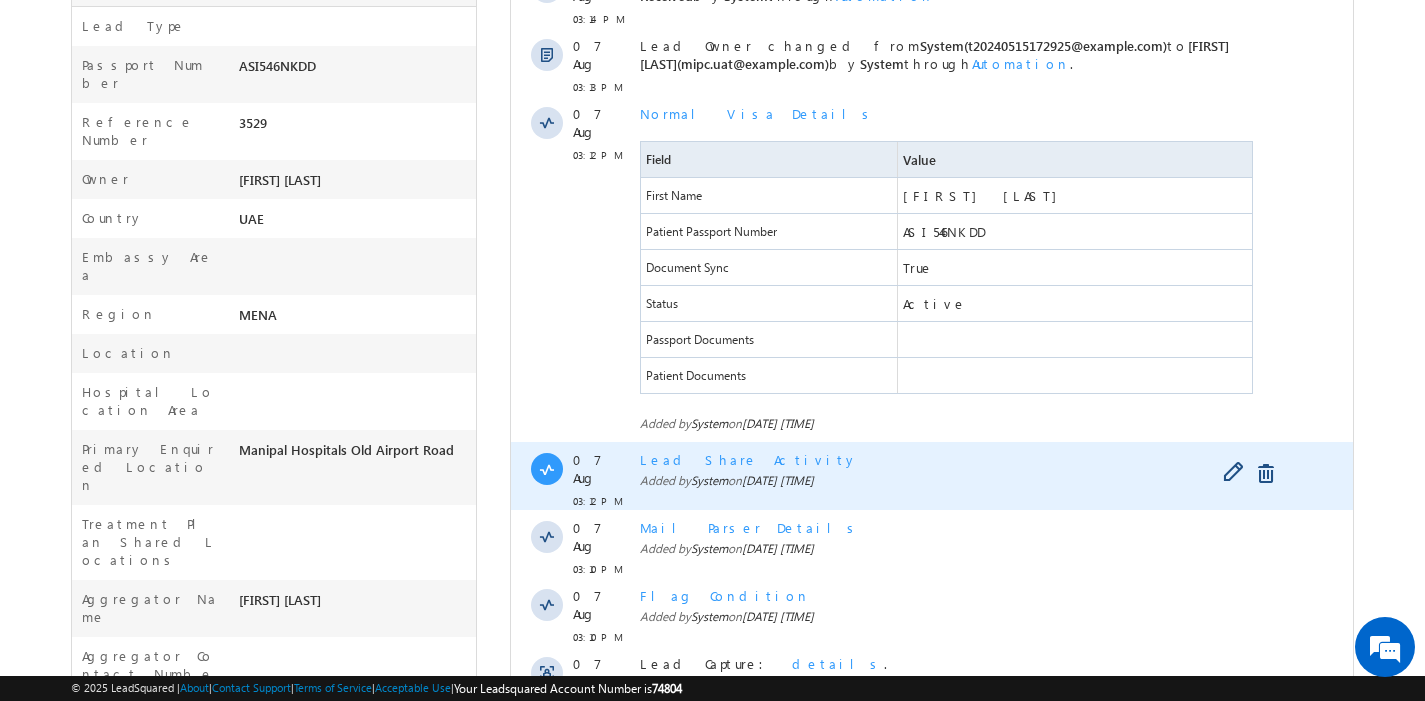 click on "Lead Share Activity" at bounding box center [748, 459] 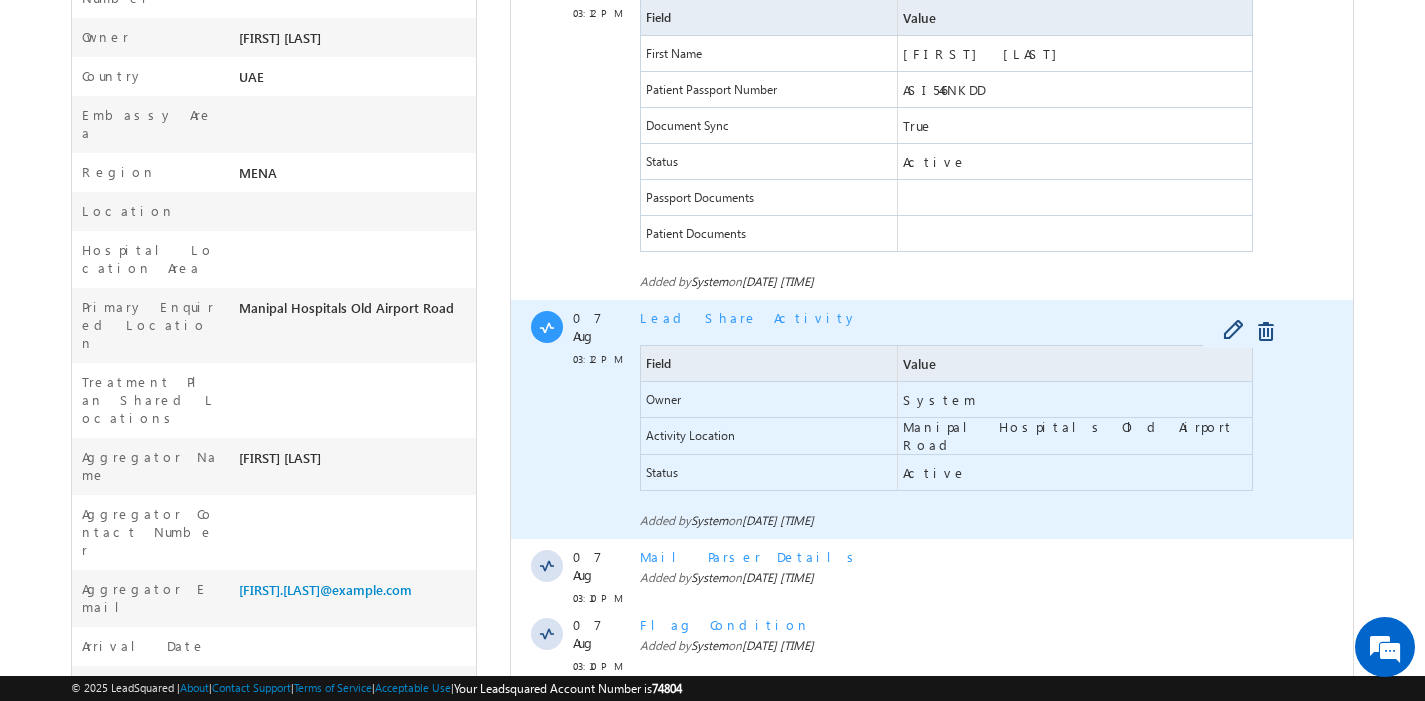 scroll, scrollTop: 513, scrollLeft: 0, axis: vertical 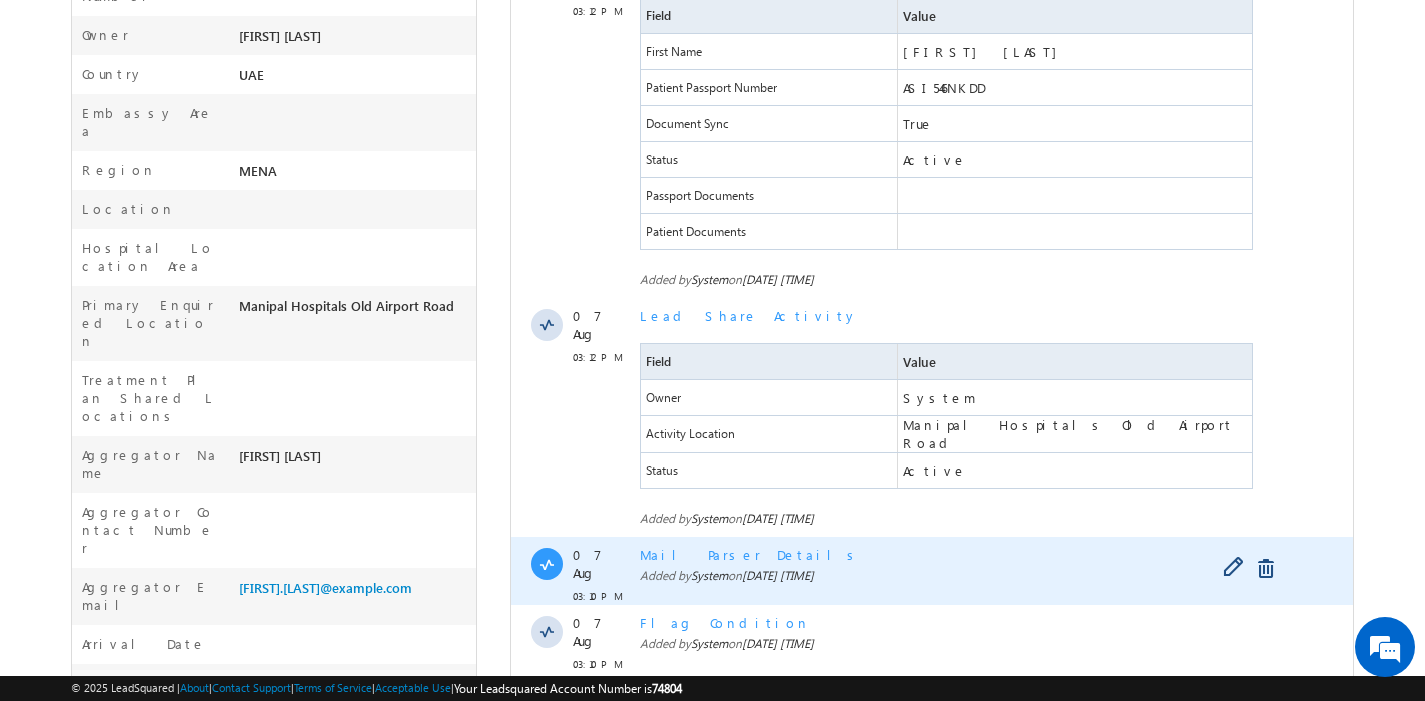 click on "Mail Parser Details" at bounding box center [749, 554] 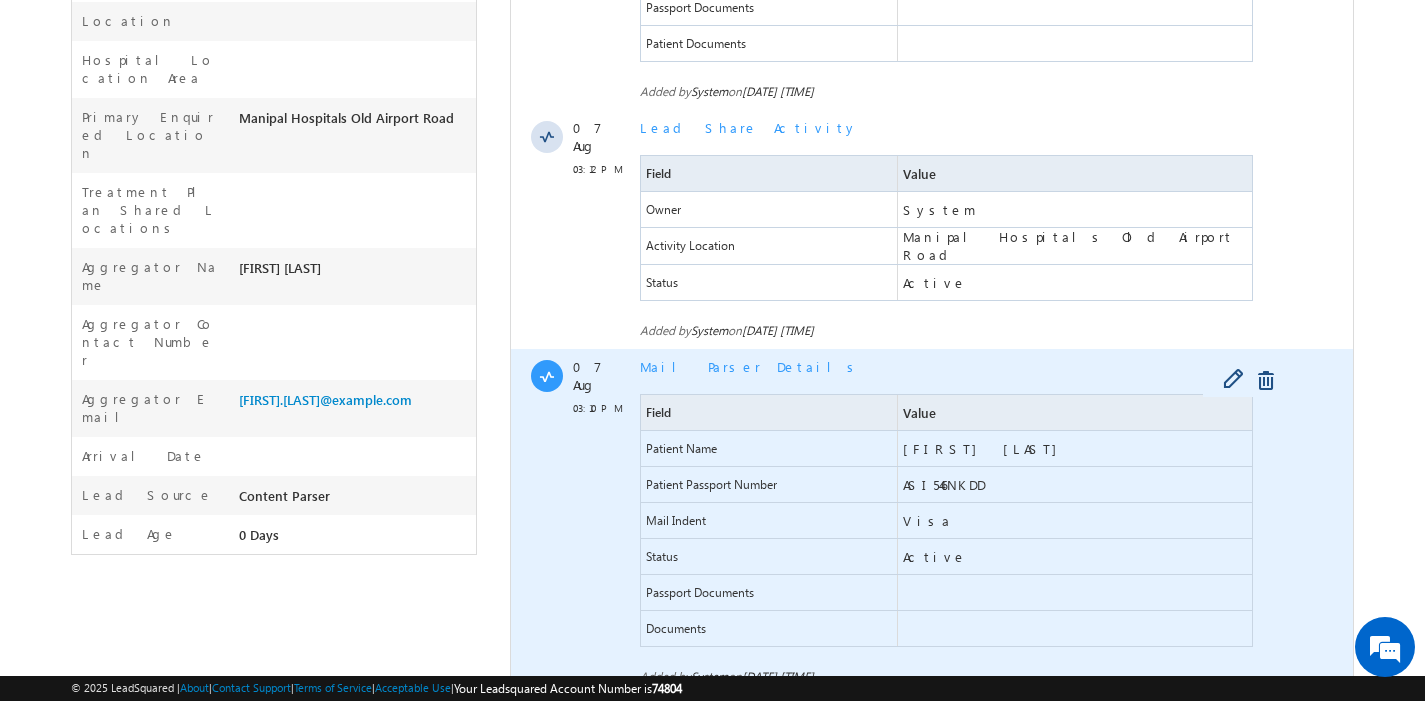 scroll, scrollTop: 912, scrollLeft: 0, axis: vertical 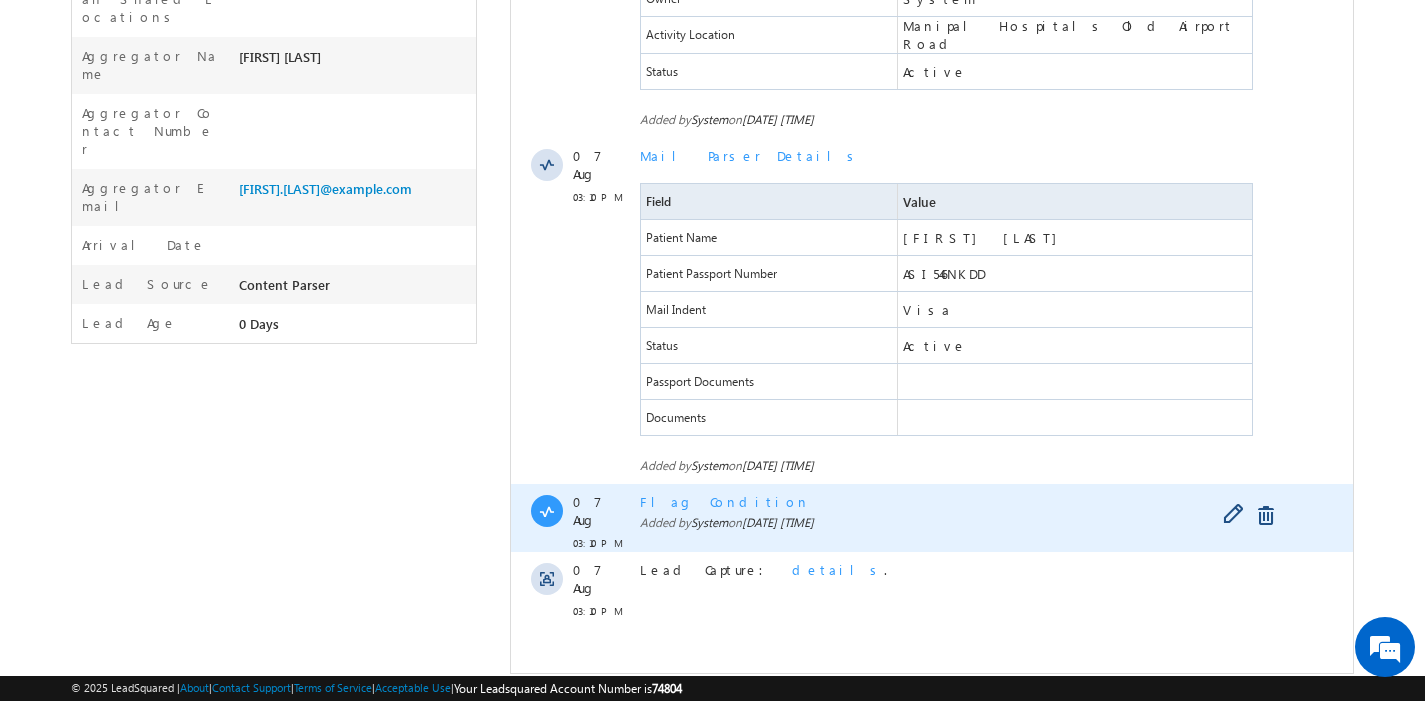 click on "Flag Condition" at bounding box center (724, 501) 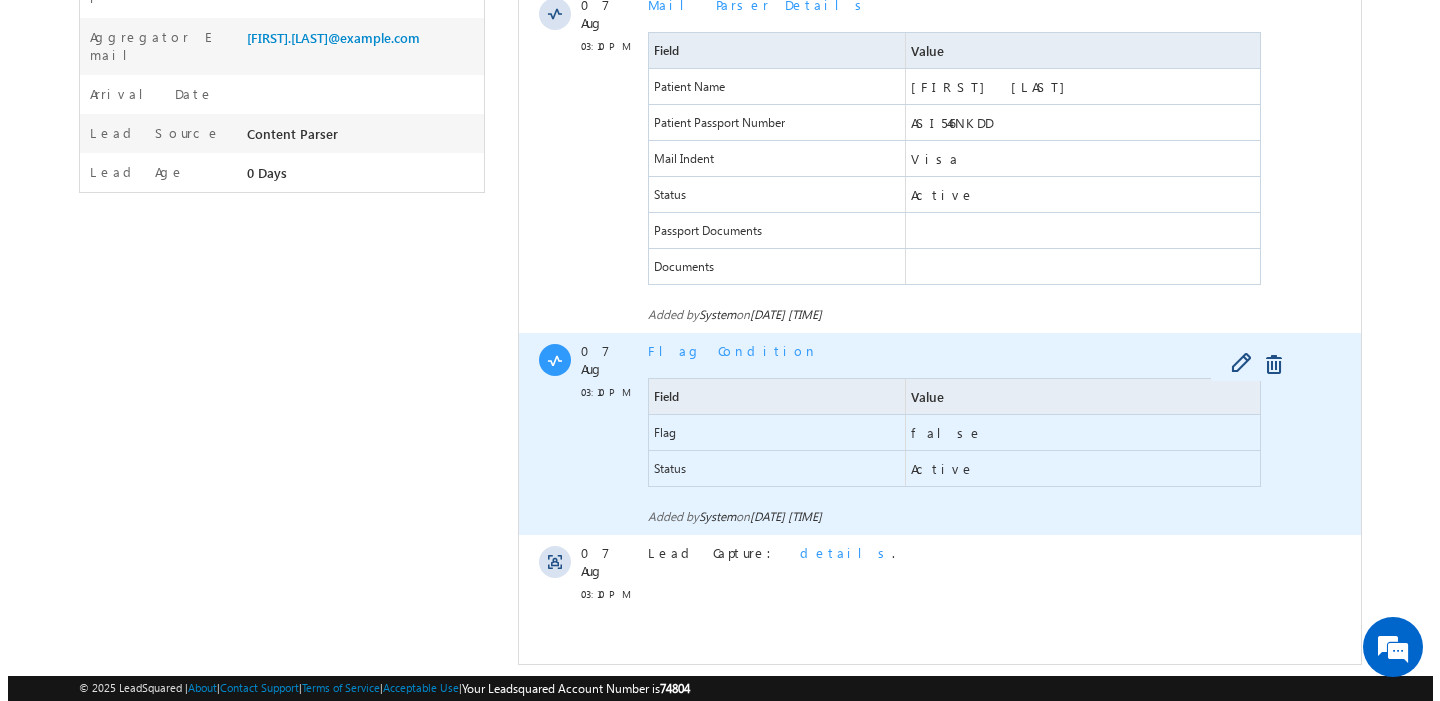 scroll, scrollTop: 1078, scrollLeft: 0, axis: vertical 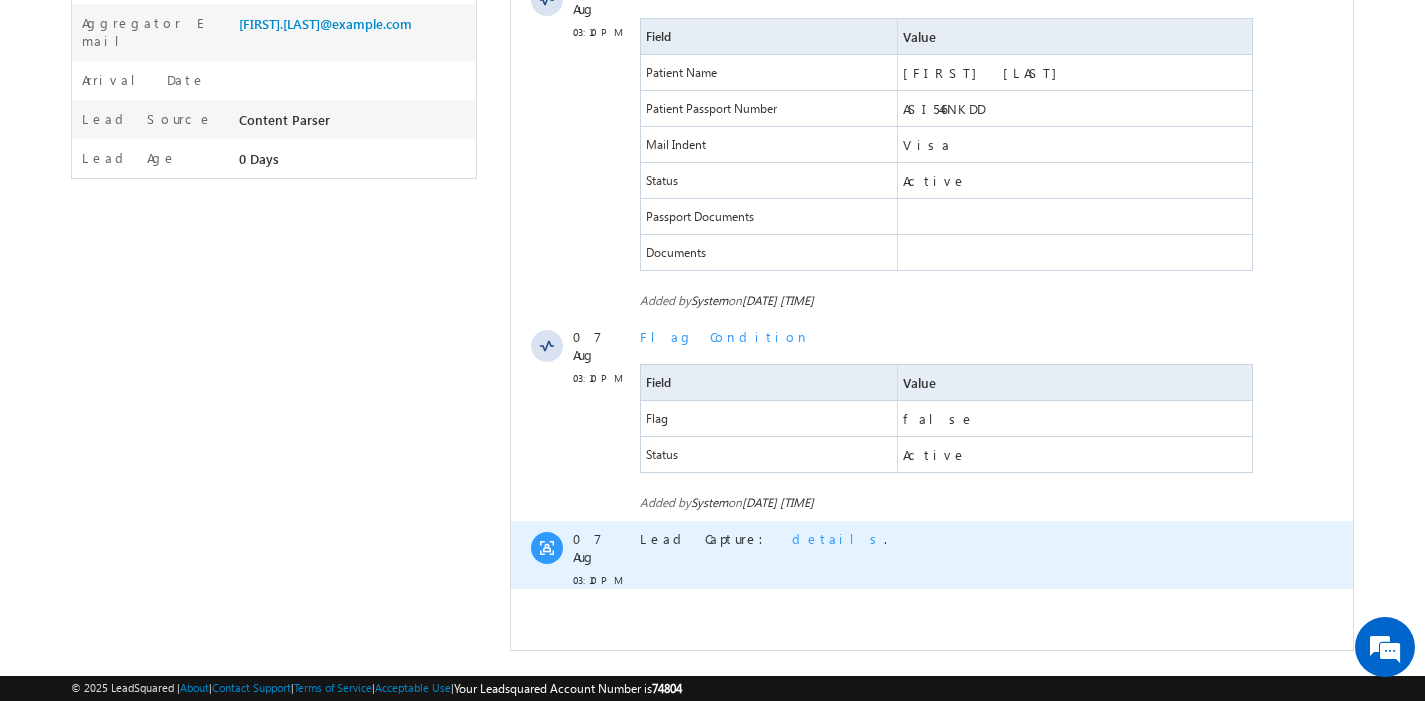 click on "details" at bounding box center (837, 538) 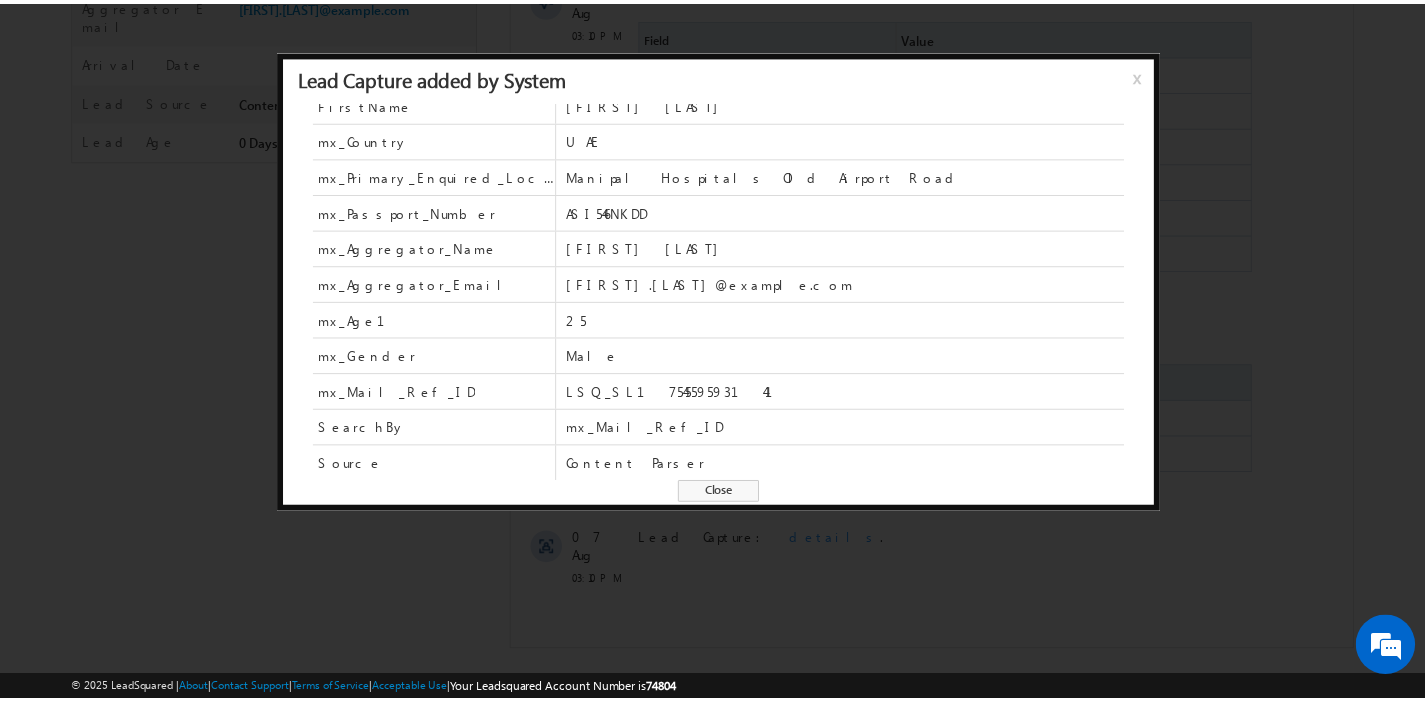 scroll, scrollTop: 0, scrollLeft: 0, axis: both 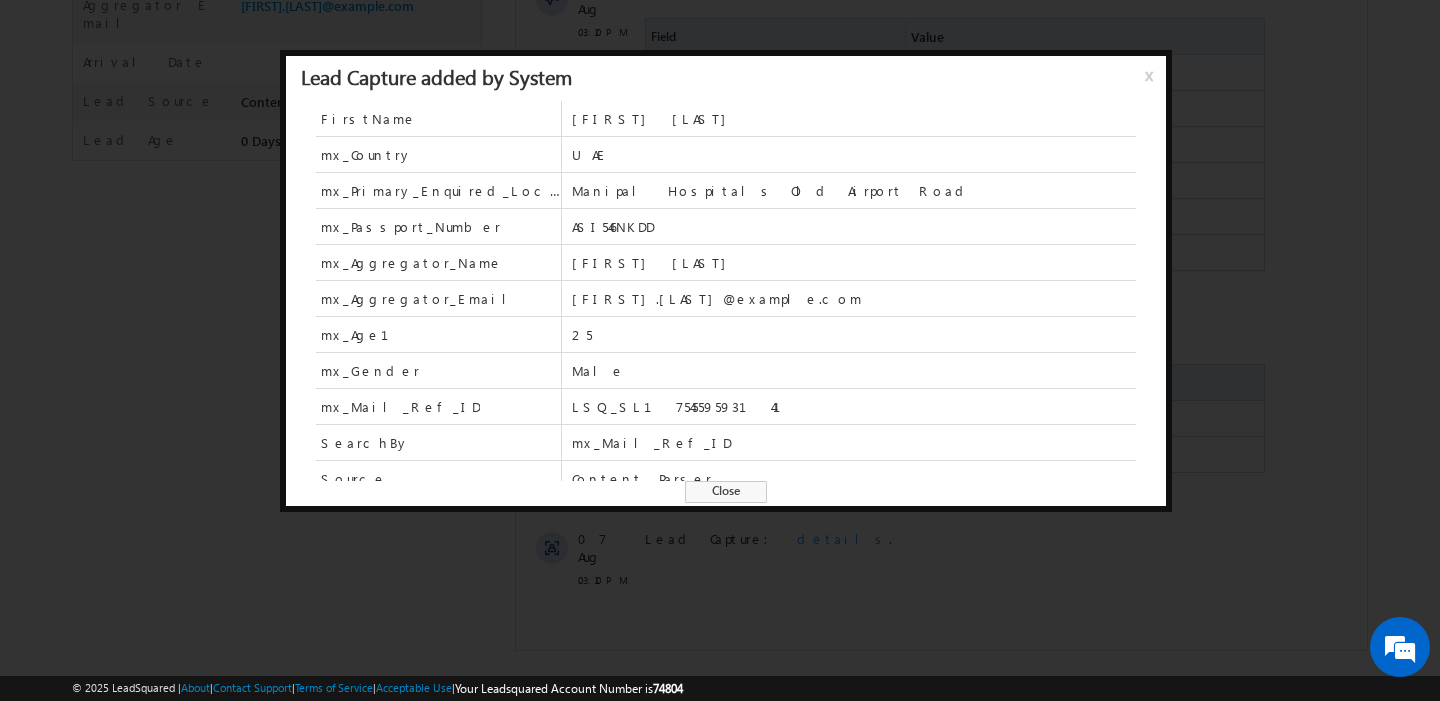 click on "x" at bounding box center [1153, 83] 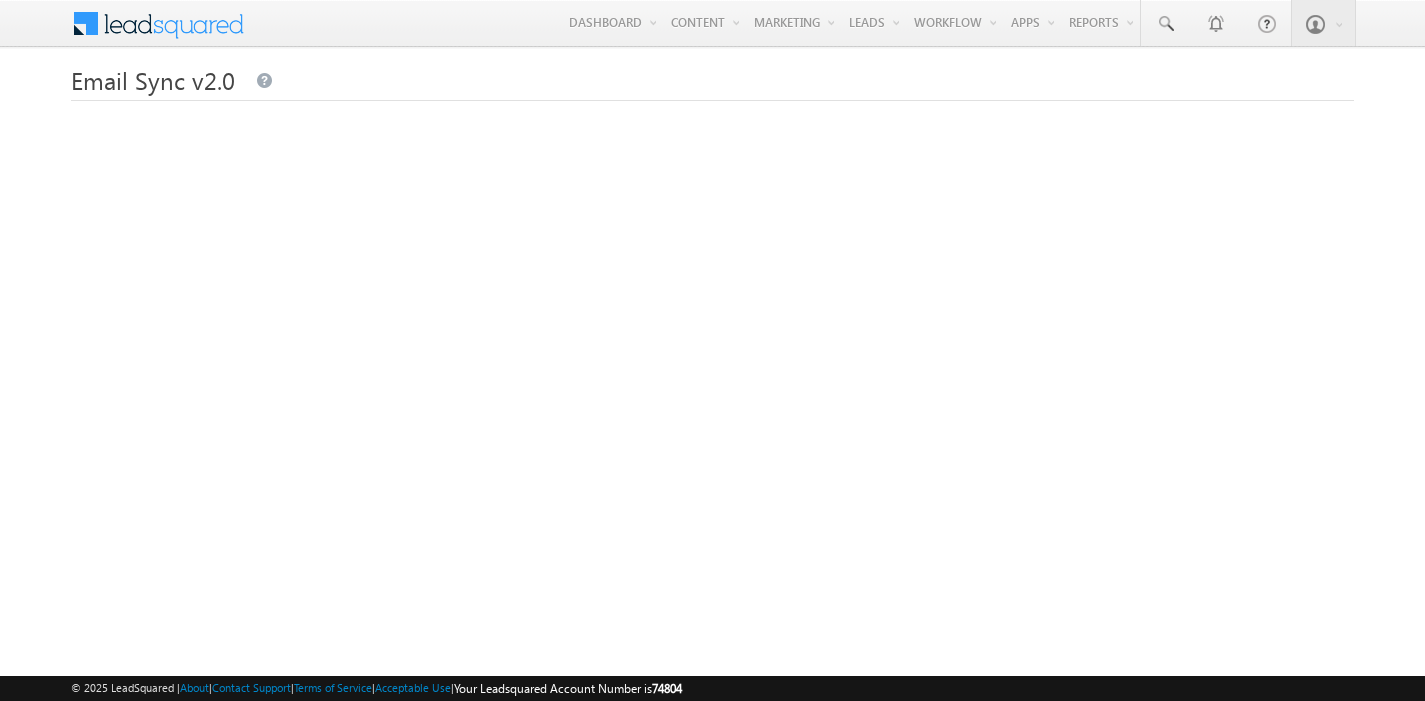 scroll, scrollTop: 274, scrollLeft: 0, axis: vertical 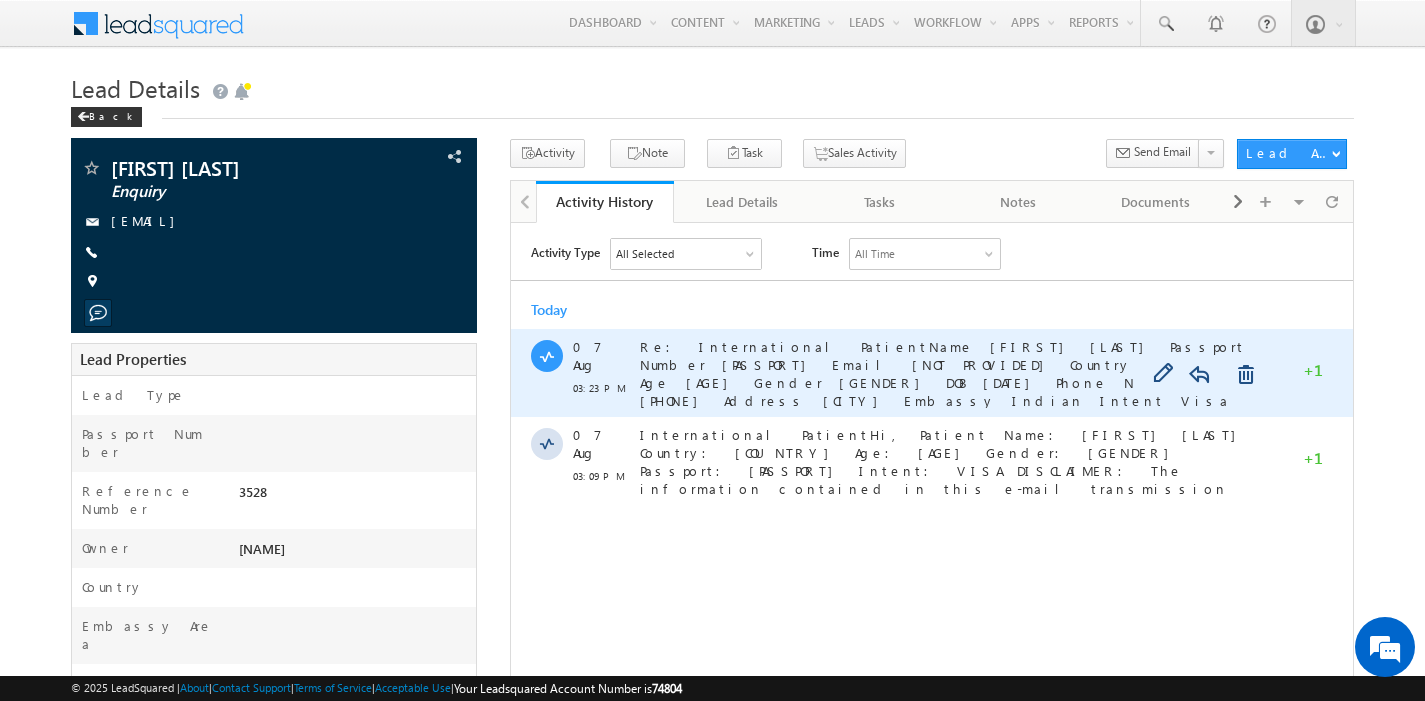 click on "More." at bounding box center [1136, 417] 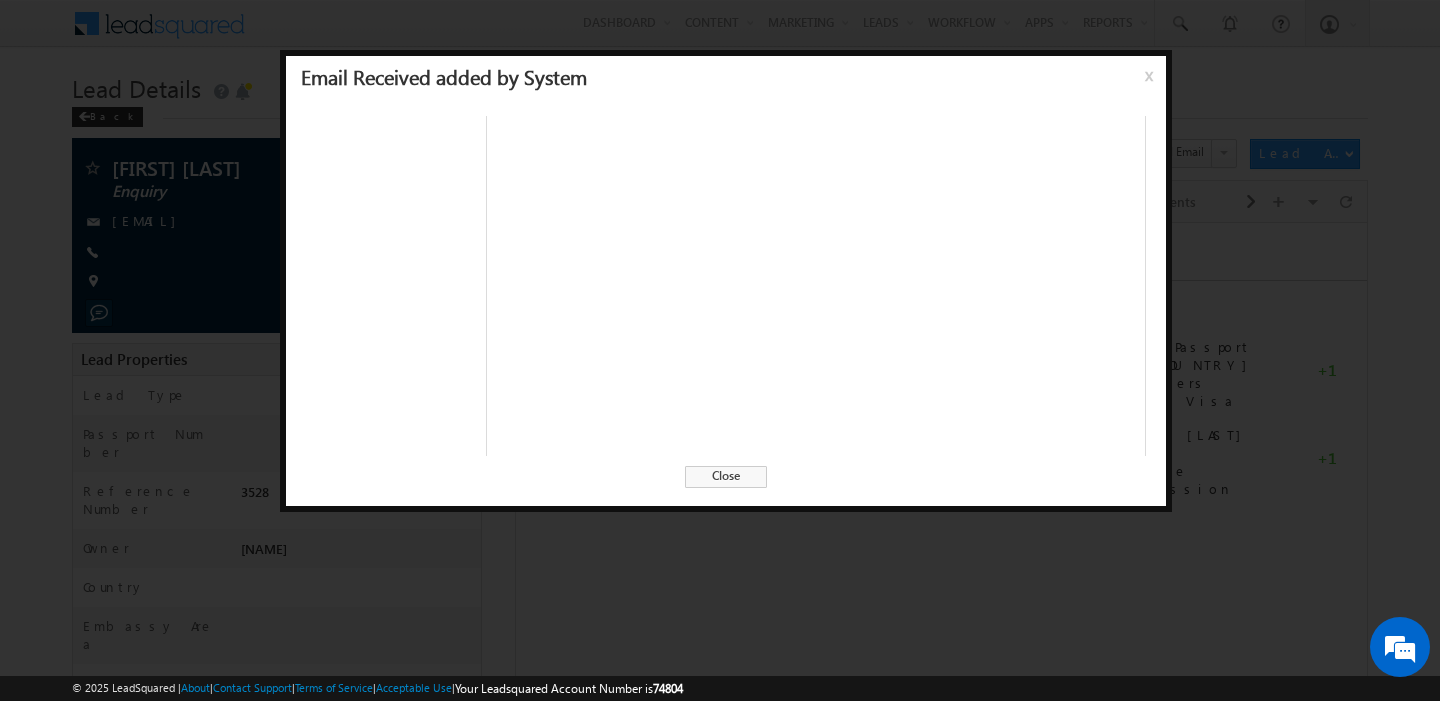 scroll, scrollTop: 502, scrollLeft: 0, axis: vertical 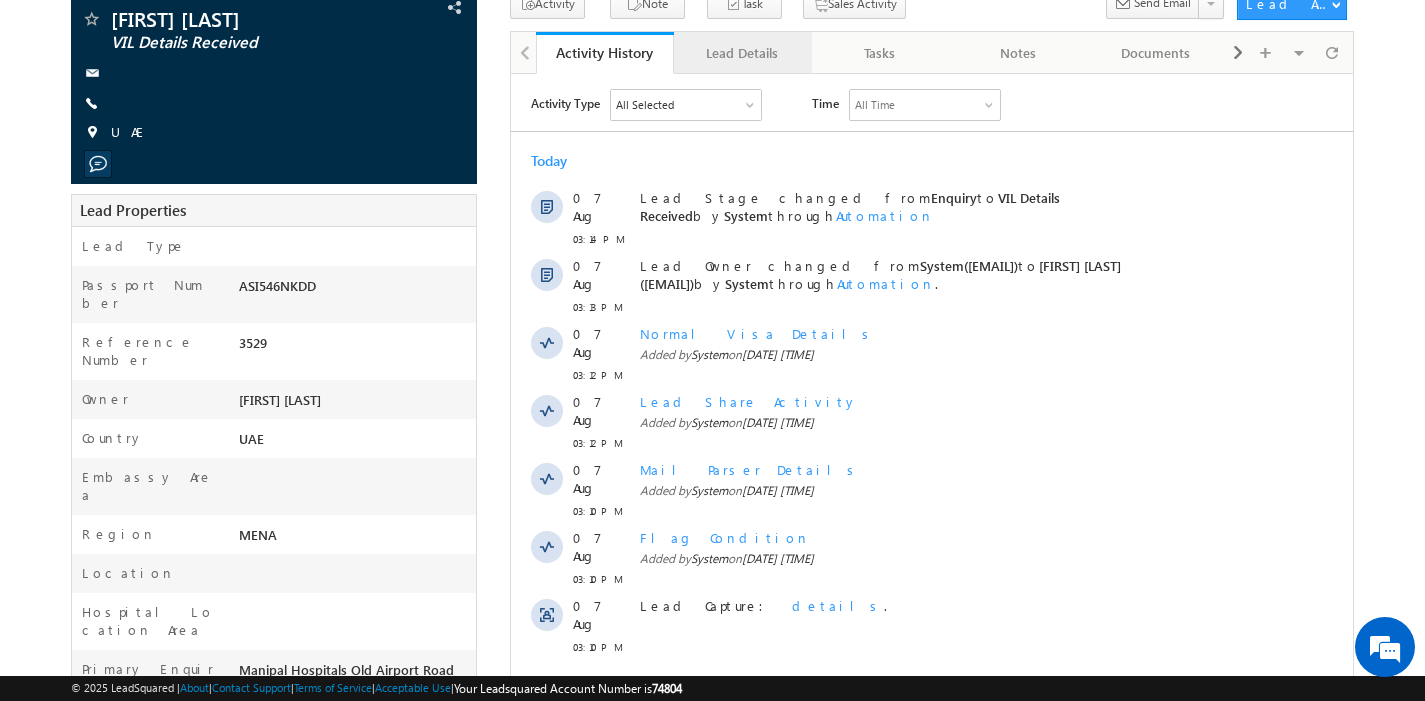 click on "Lead Details" at bounding box center [742, 53] 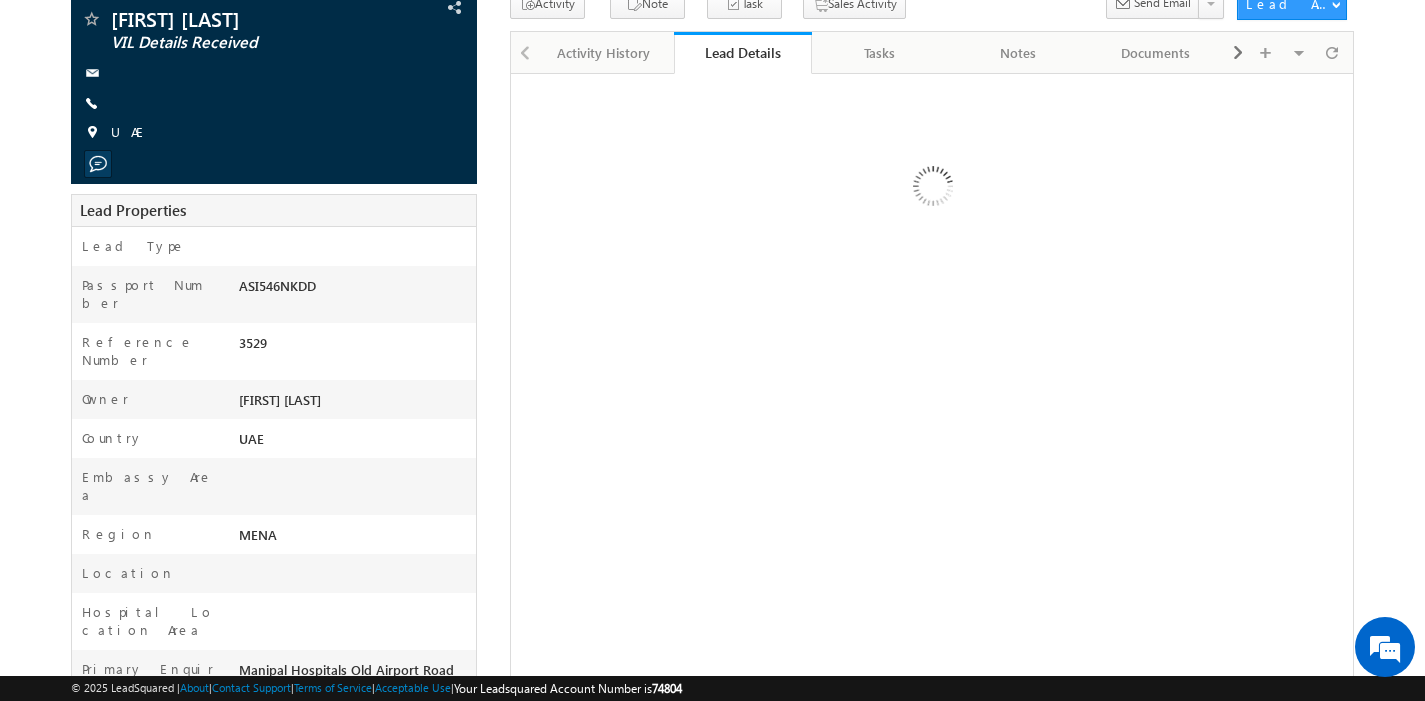 scroll, scrollTop: 0, scrollLeft: 0, axis: both 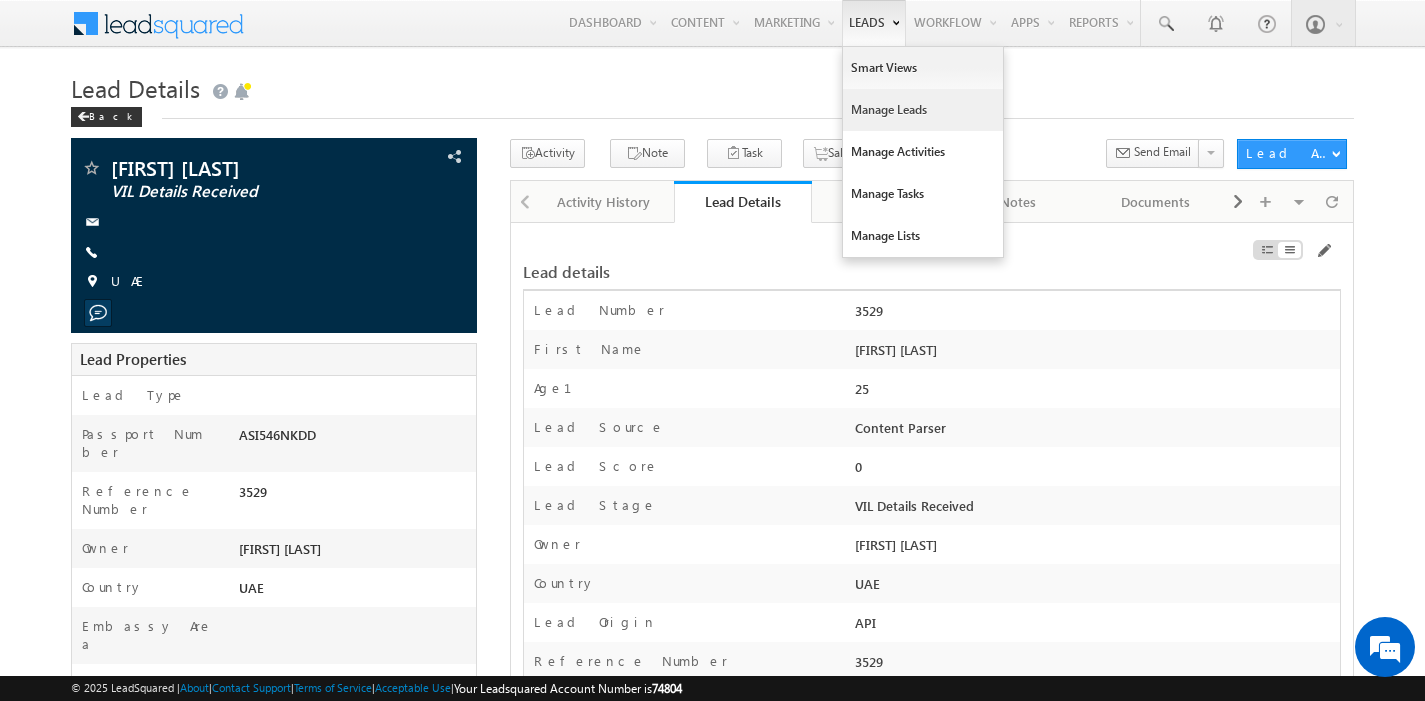 click on "Manage Leads" at bounding box center [923, 110] 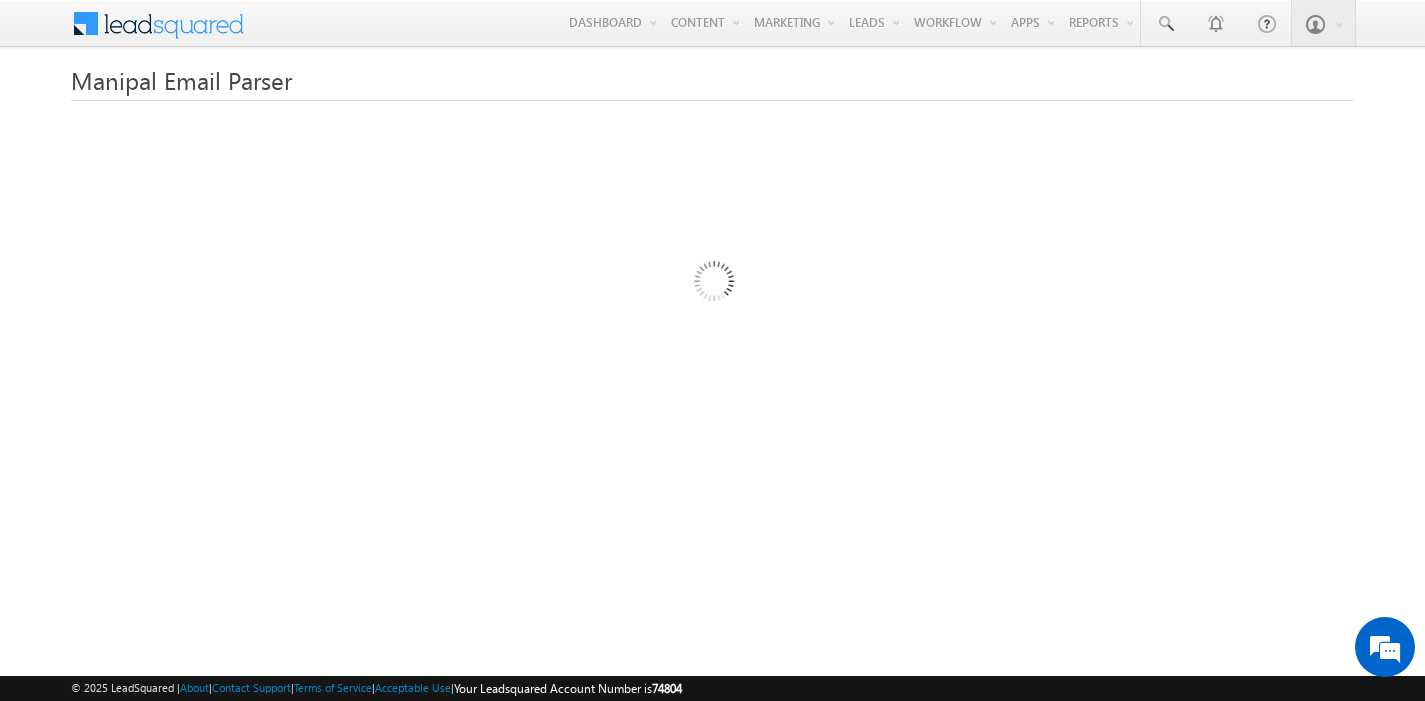 scroll, scrollTop: 0, scrollLeft: 0, axis: both 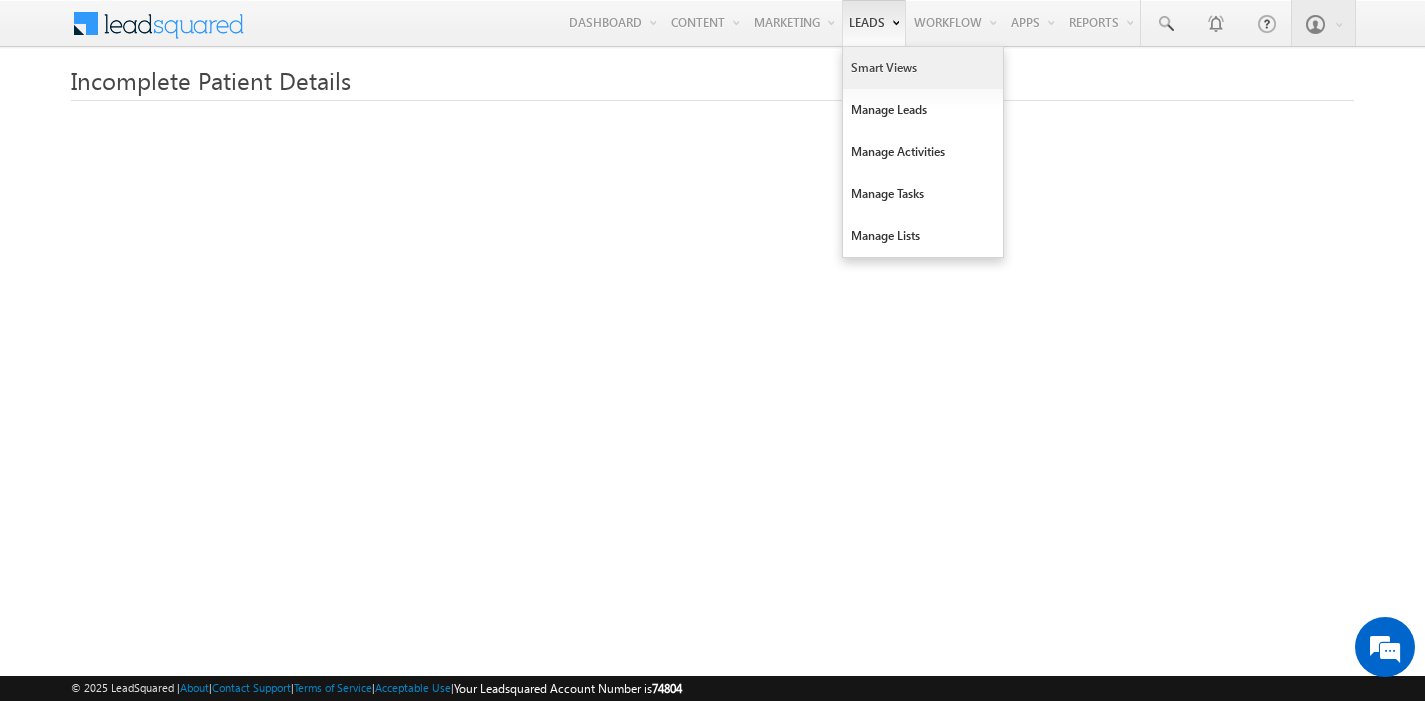click on "Smart Views" at bounding box center (923, 68) 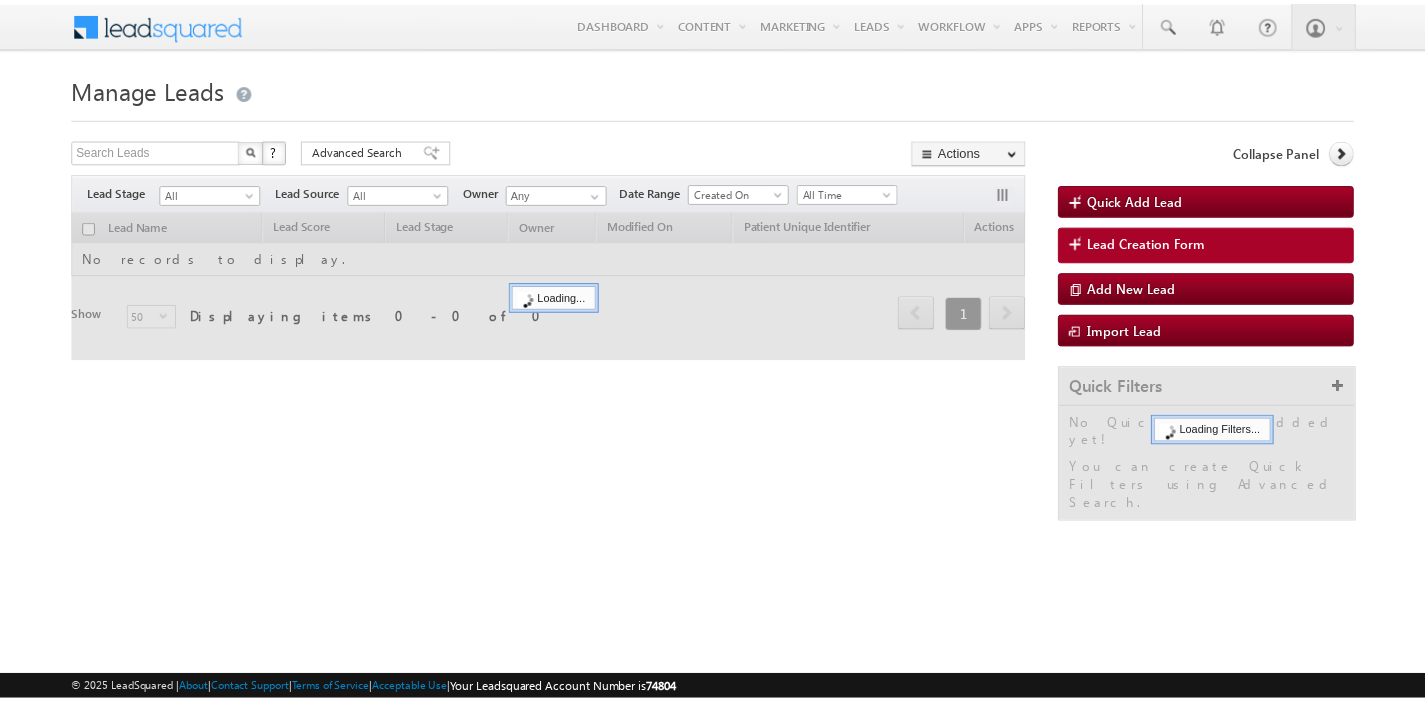 scroll, scrollTop: 0, scrollLeft: 0, axis: both 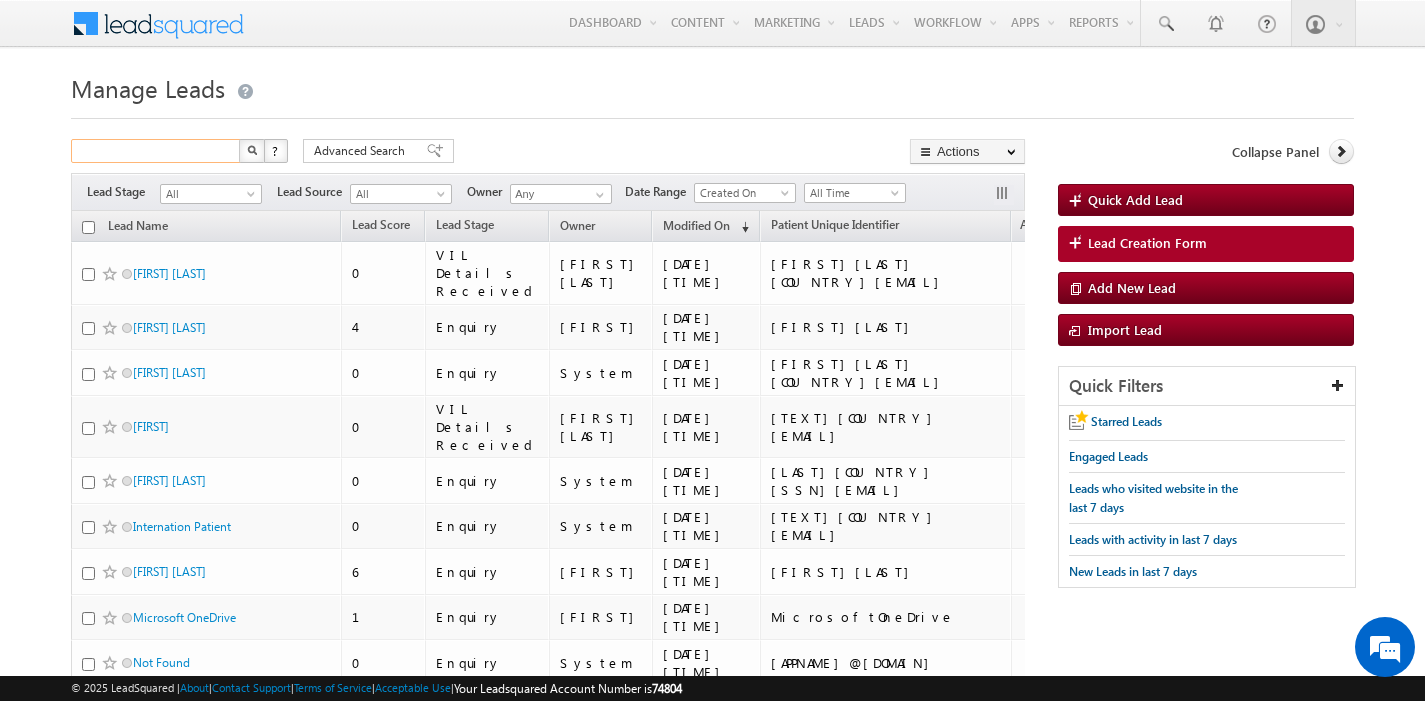 click at bounding box center [156, 151] 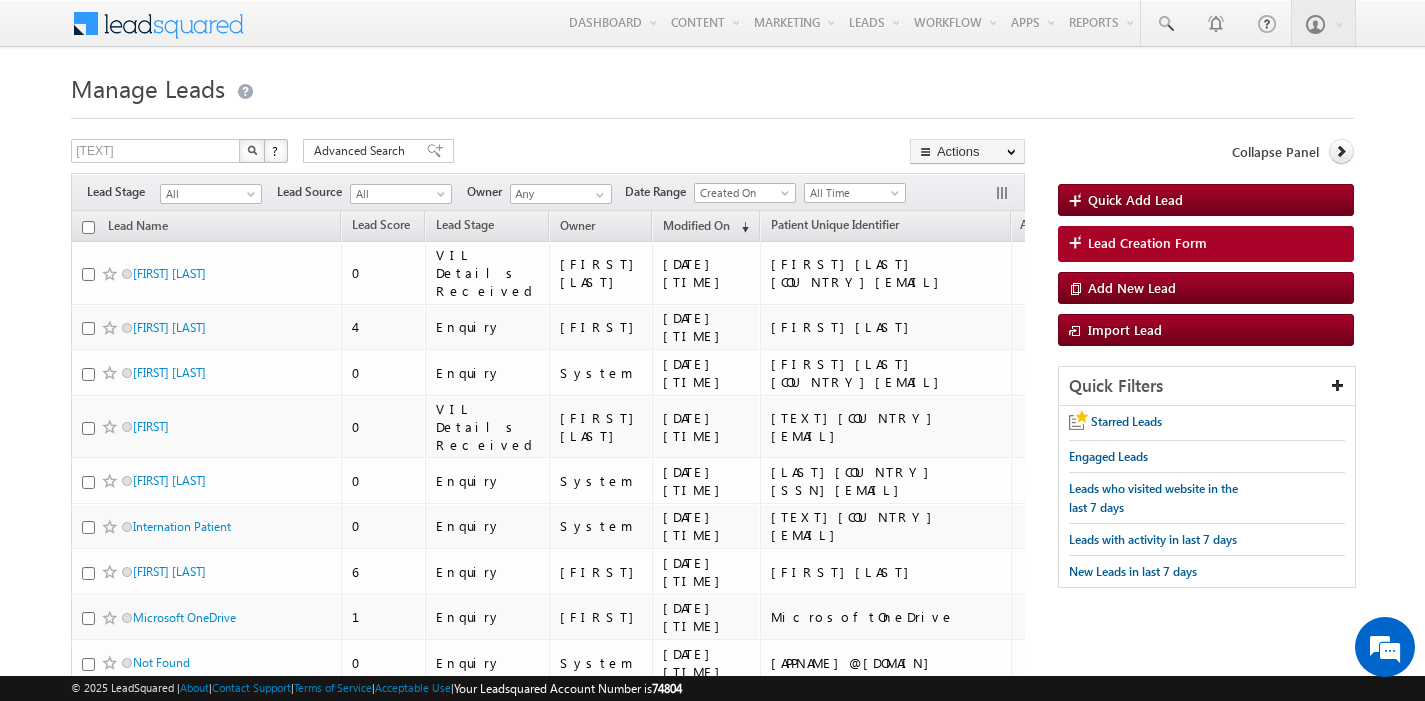 click at bounding box center (252, 150) 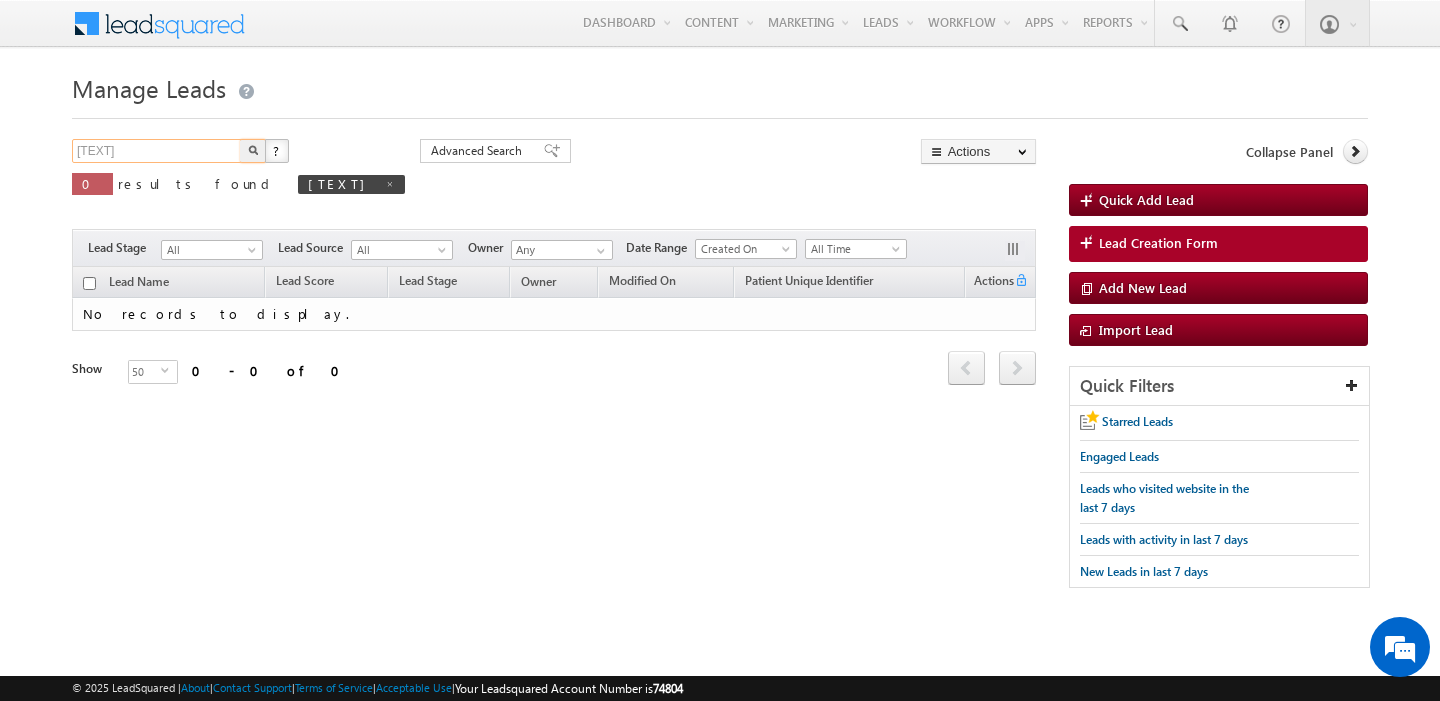 click on "akter" at bounding box center (157, 151) 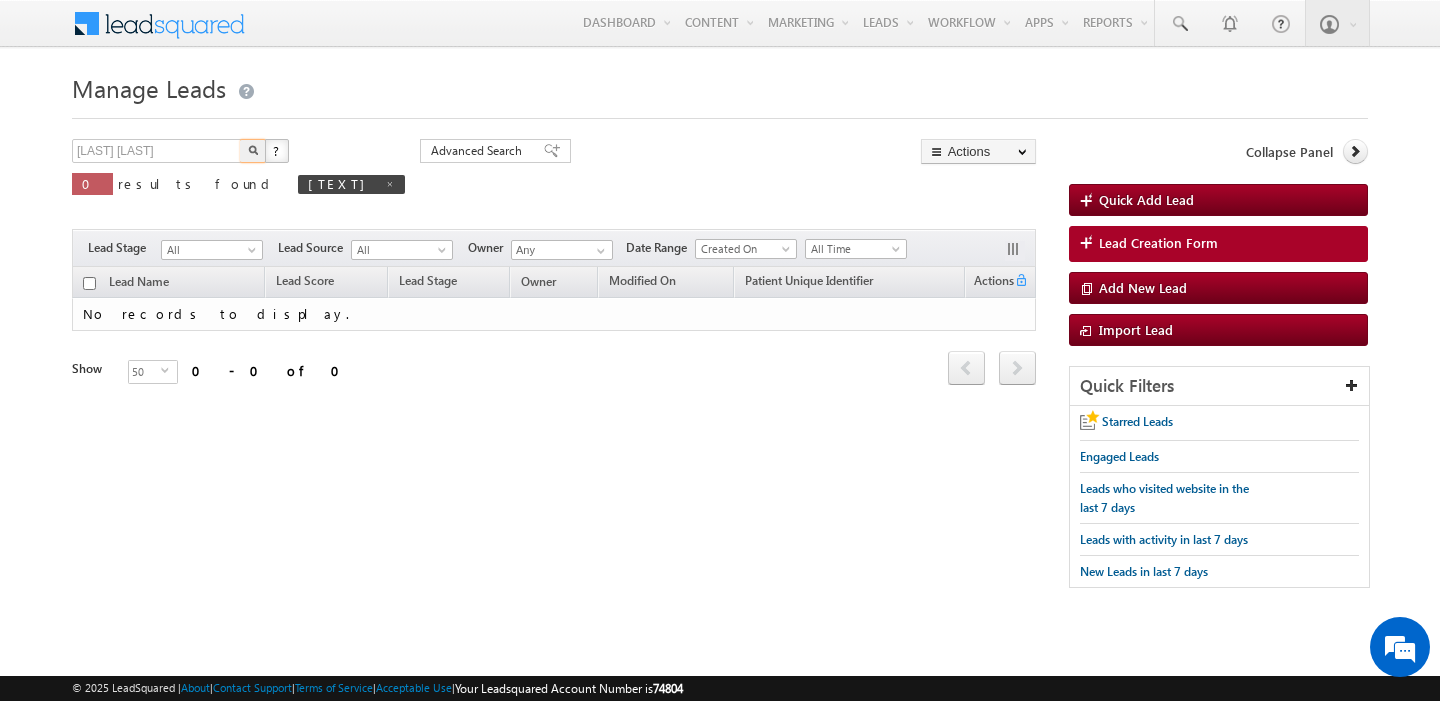 click at bounding box center (253, 150) 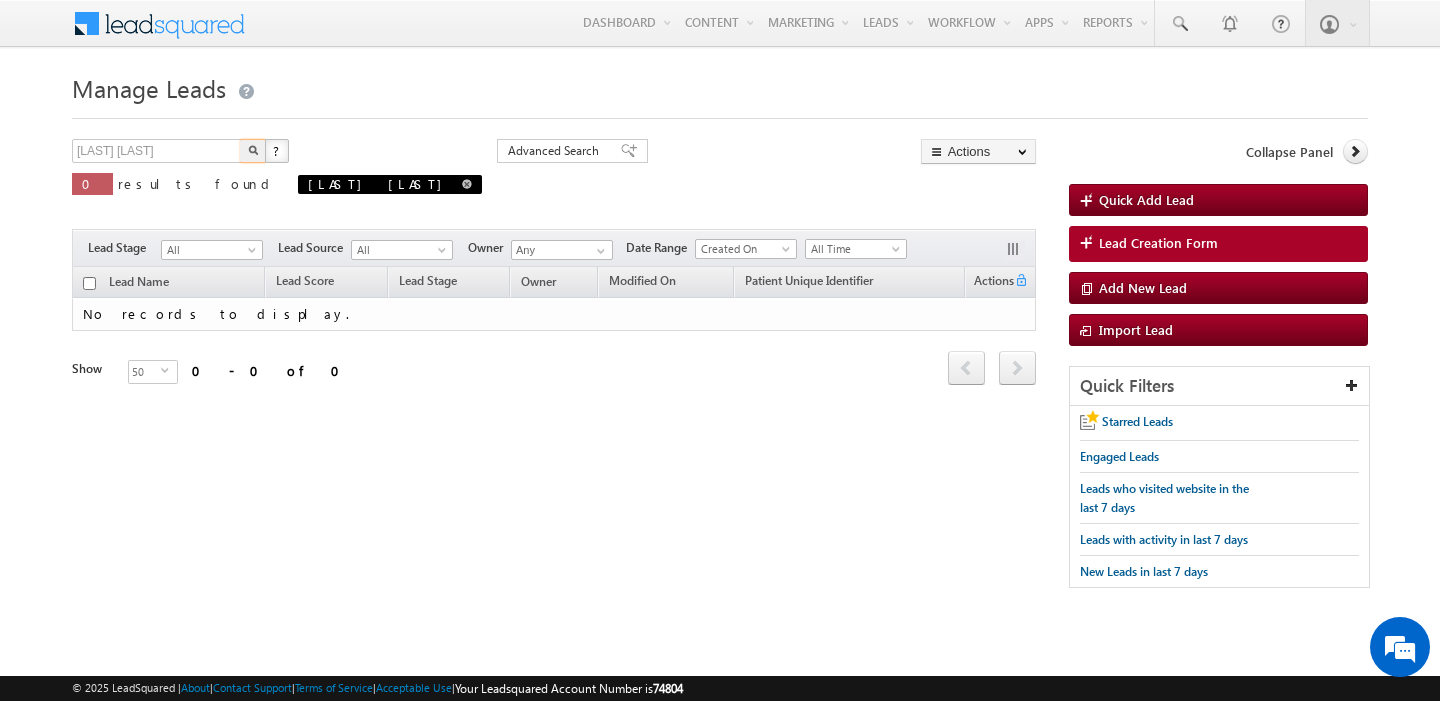click at bounding box center [467, 184] 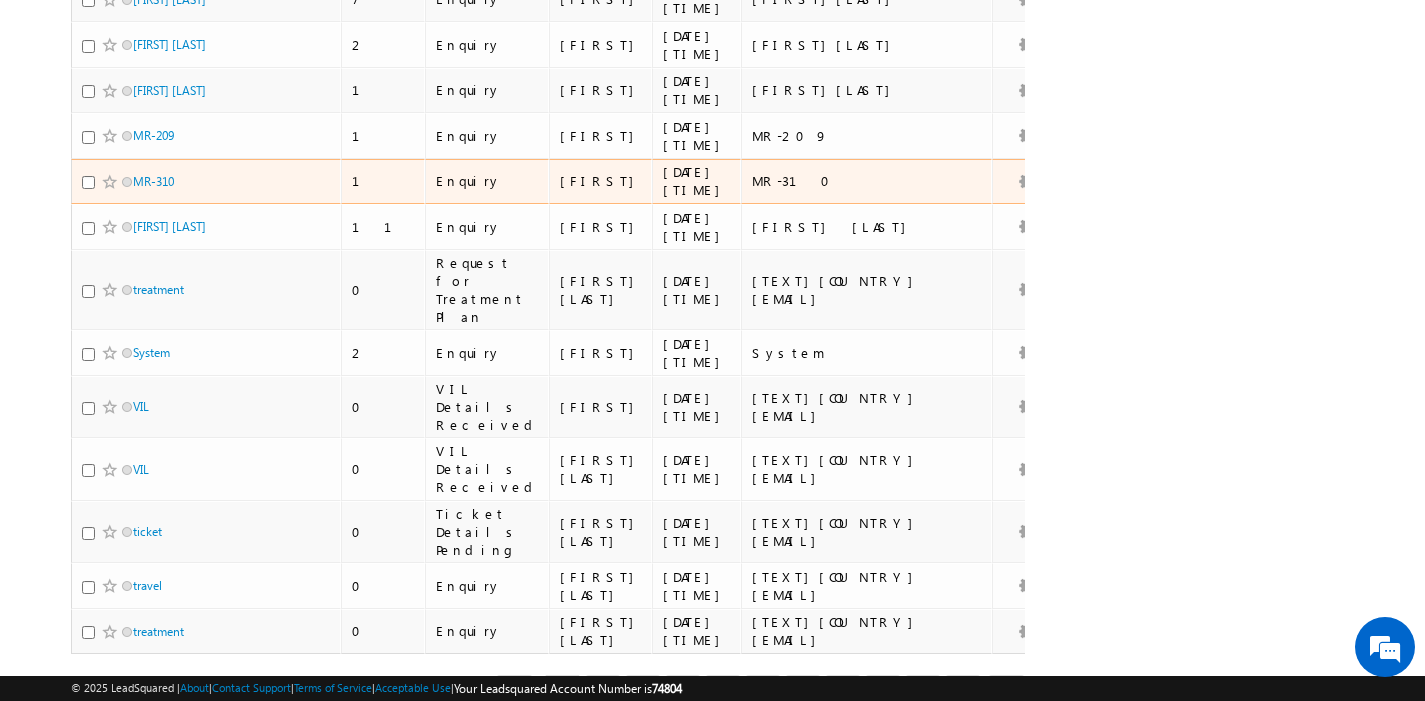 scroll, scrollTop: 2131, scrollLeft: 0, axis: vertical 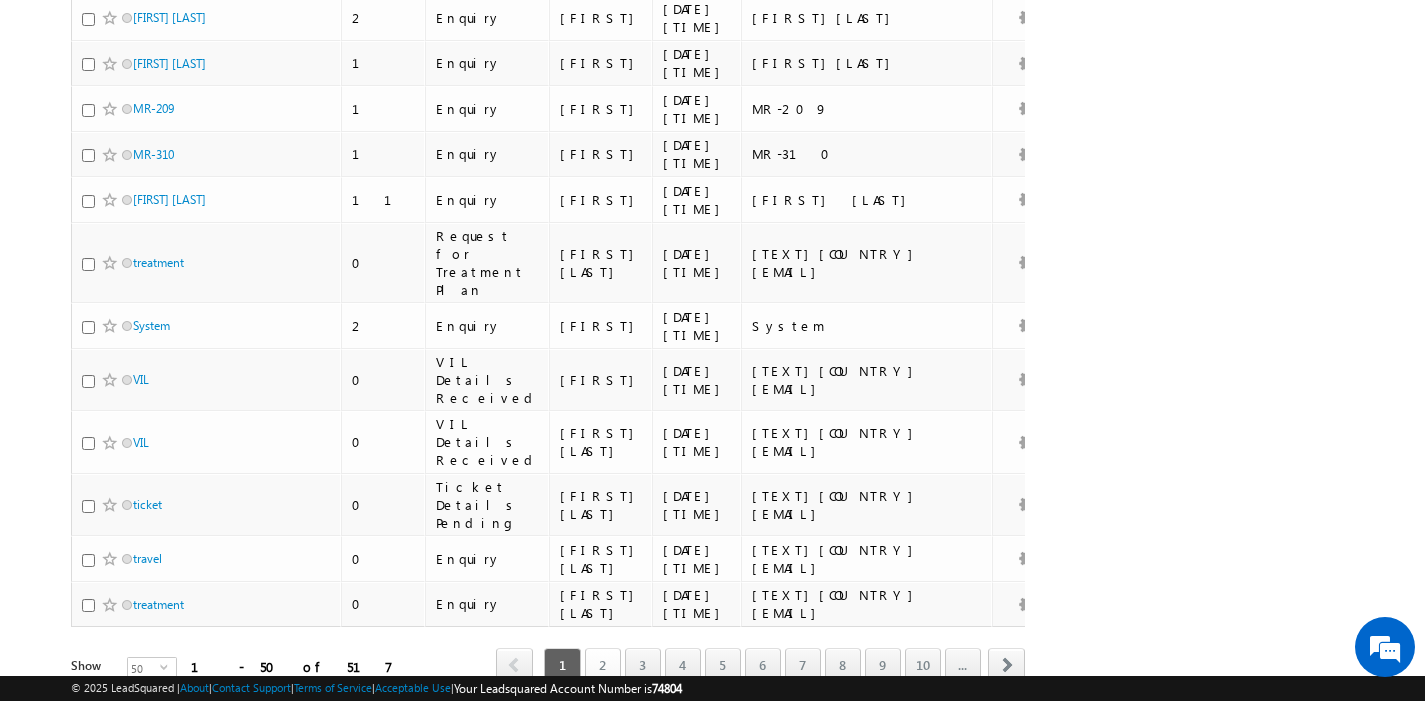 click on "2" at bounding box center [603, 665] 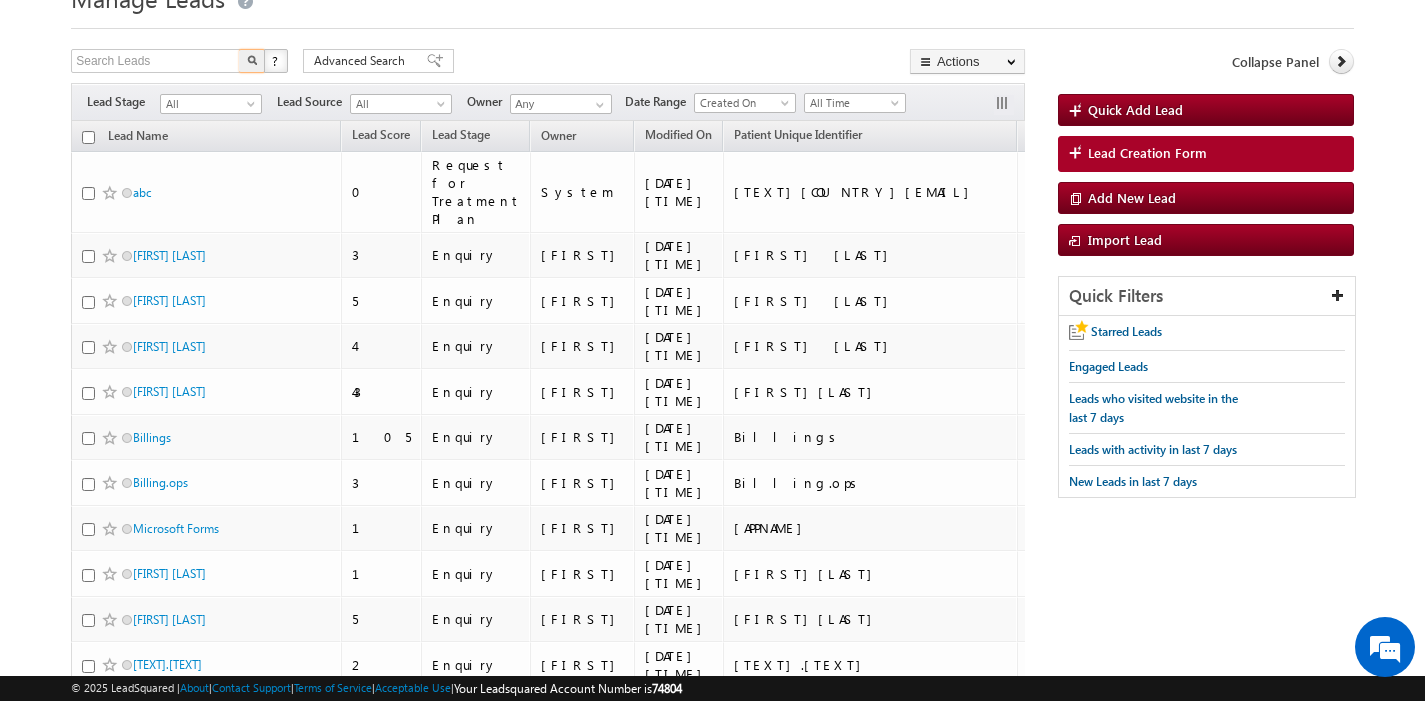 scroll, scrollTop: 0, scrollLeft: 0, axis: both 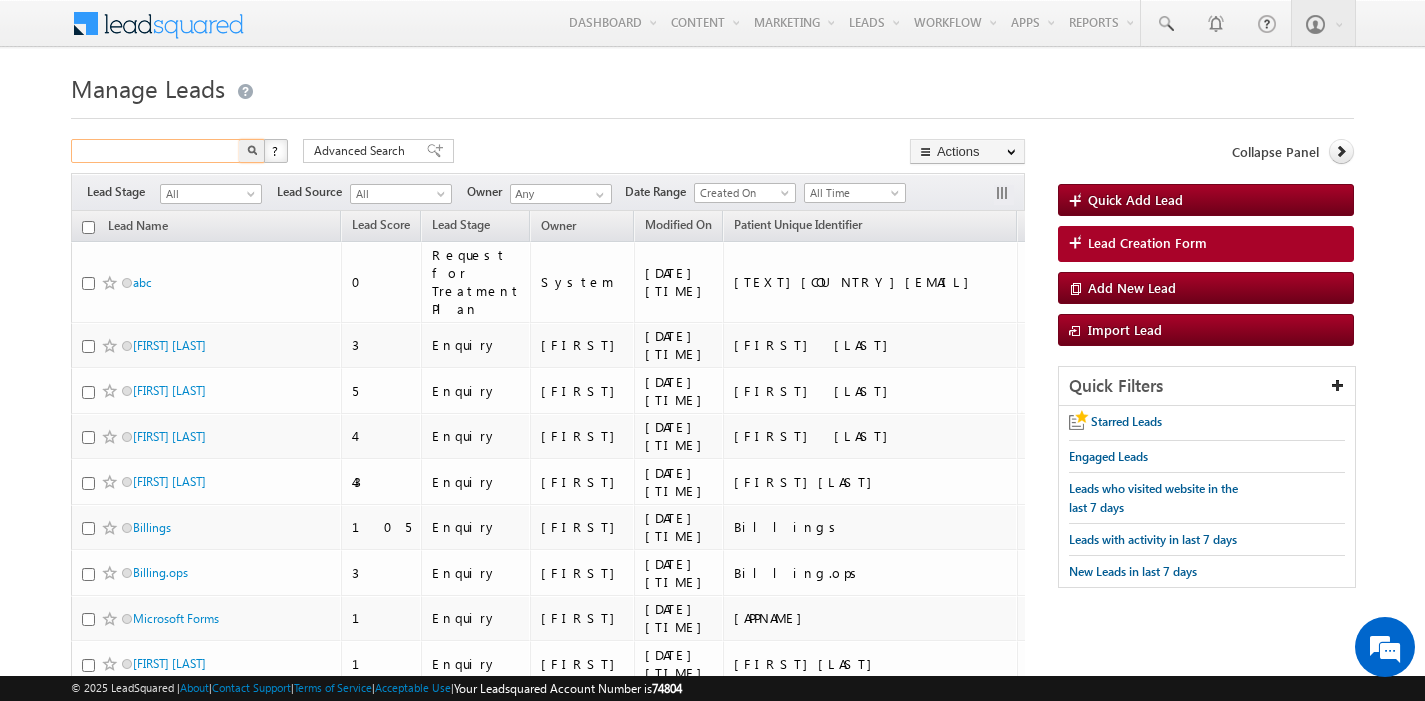 click at bounding box center [156, 151] 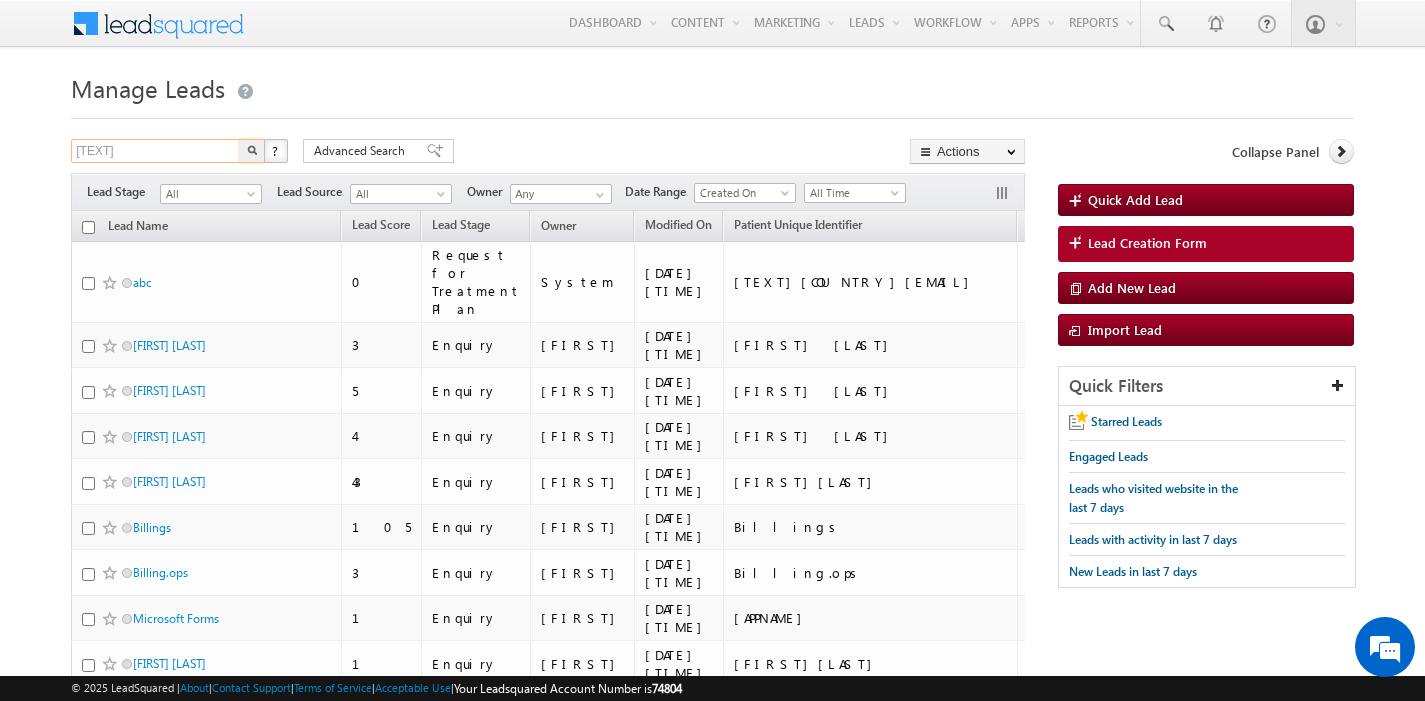 type on "khatun" 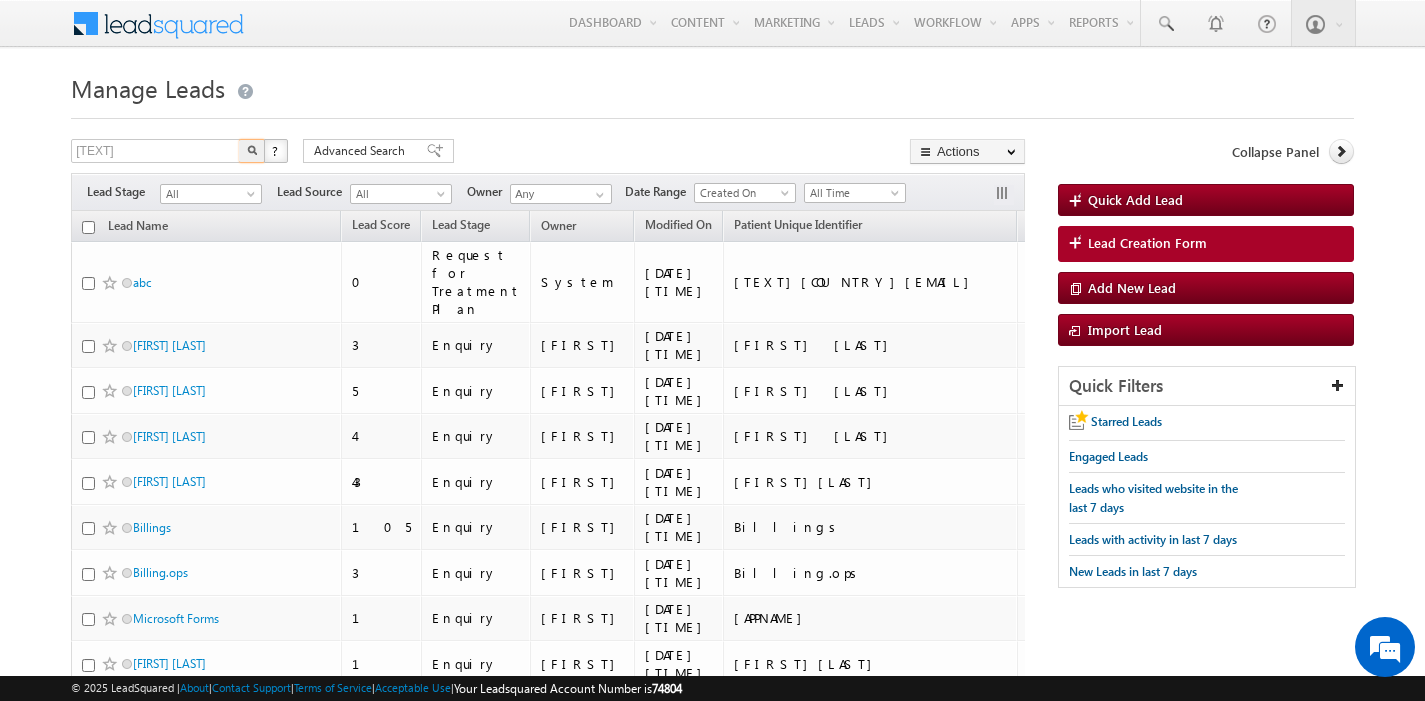 click at bounding box center (252, 150) 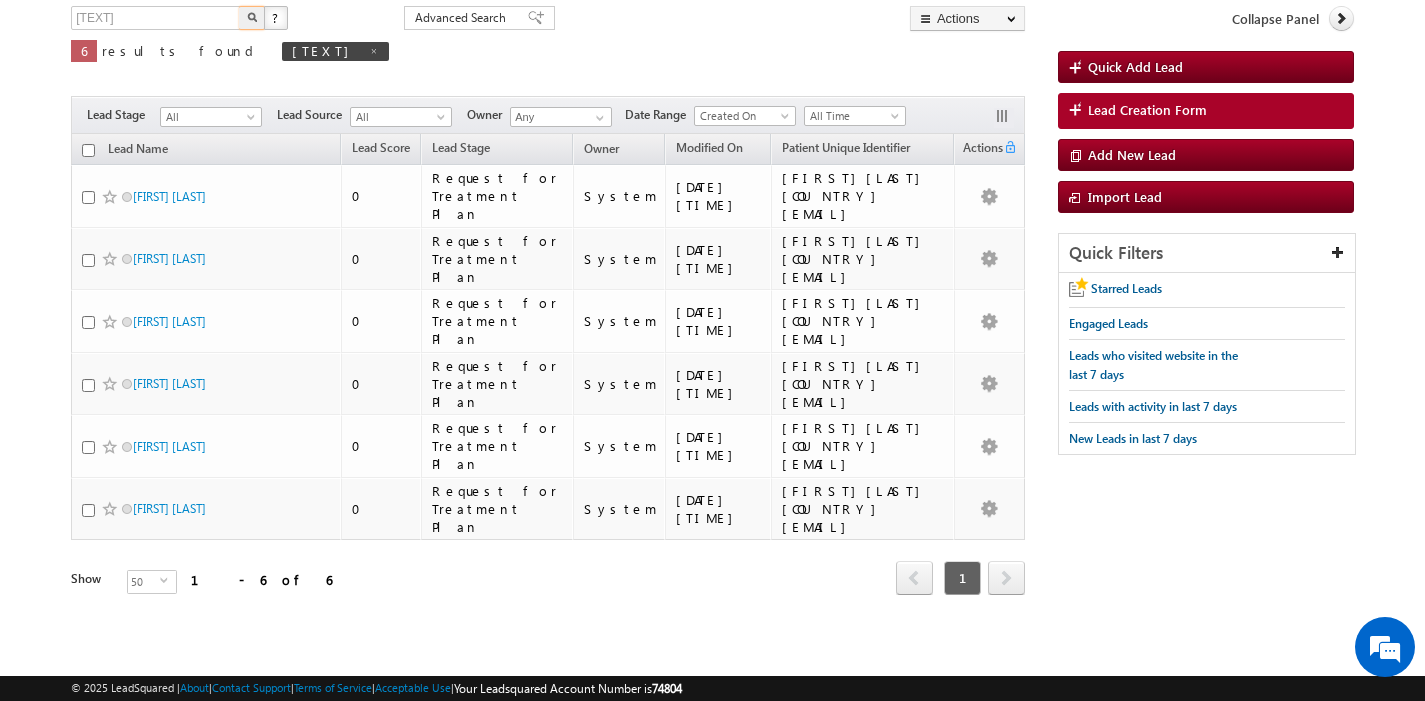 scroll, scrollTop: 256, scrollLeft: 0, axis: vertical 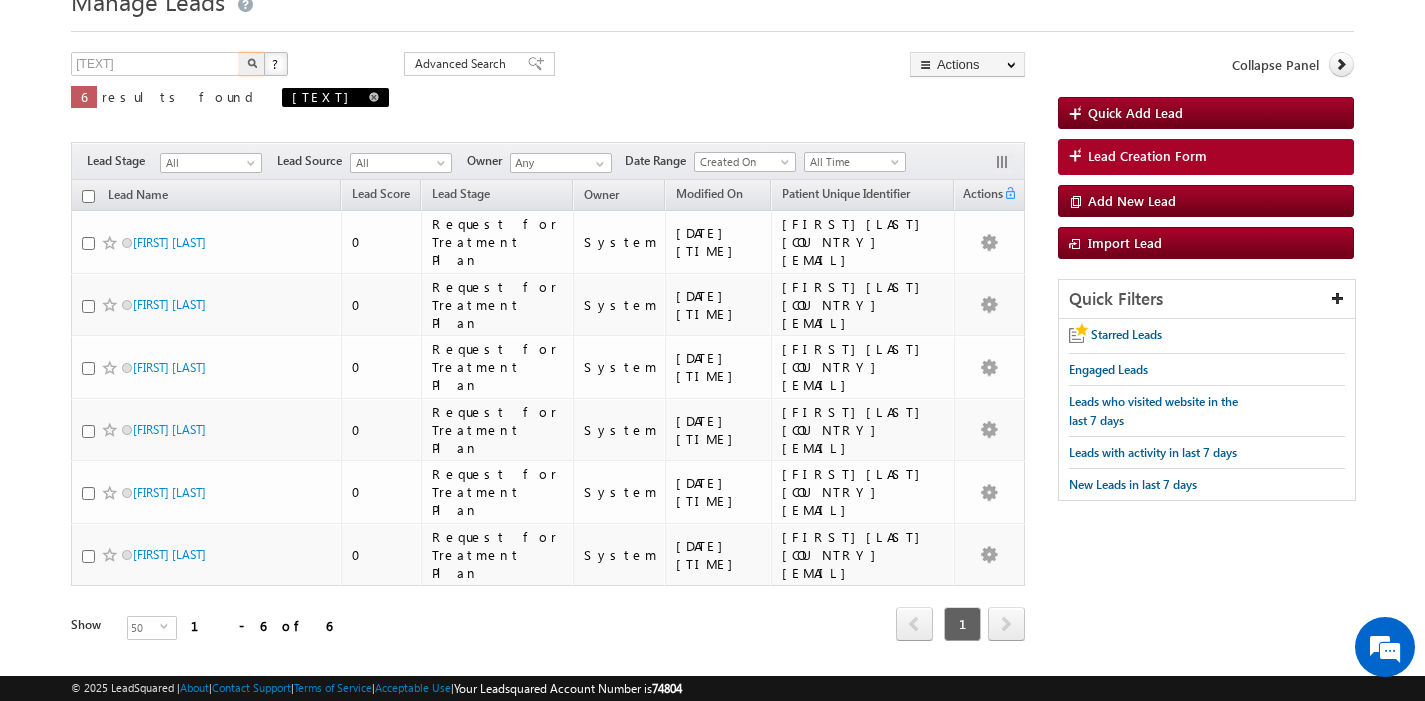 click on "khatun" at bounding box center (335, 97) 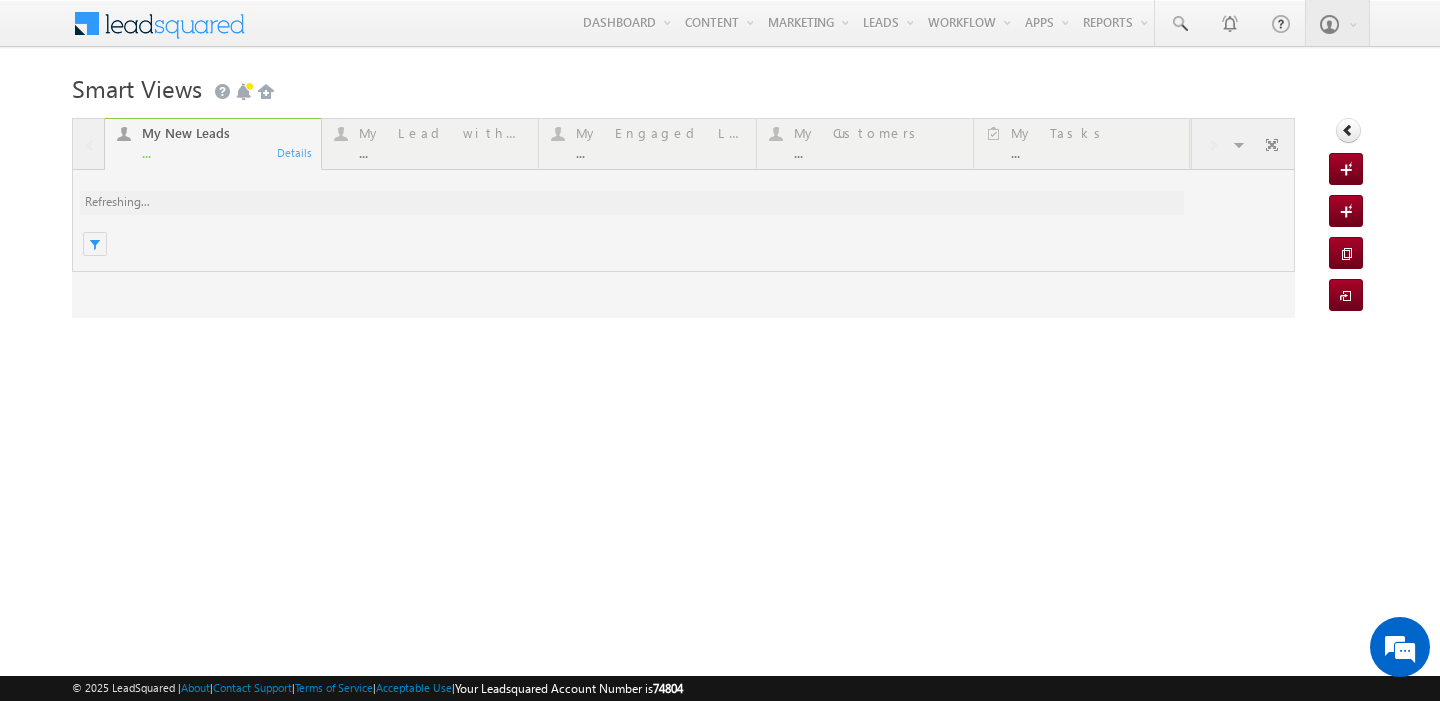 scroll, scrollTop: 0, scrollLeft: 0, axis: both 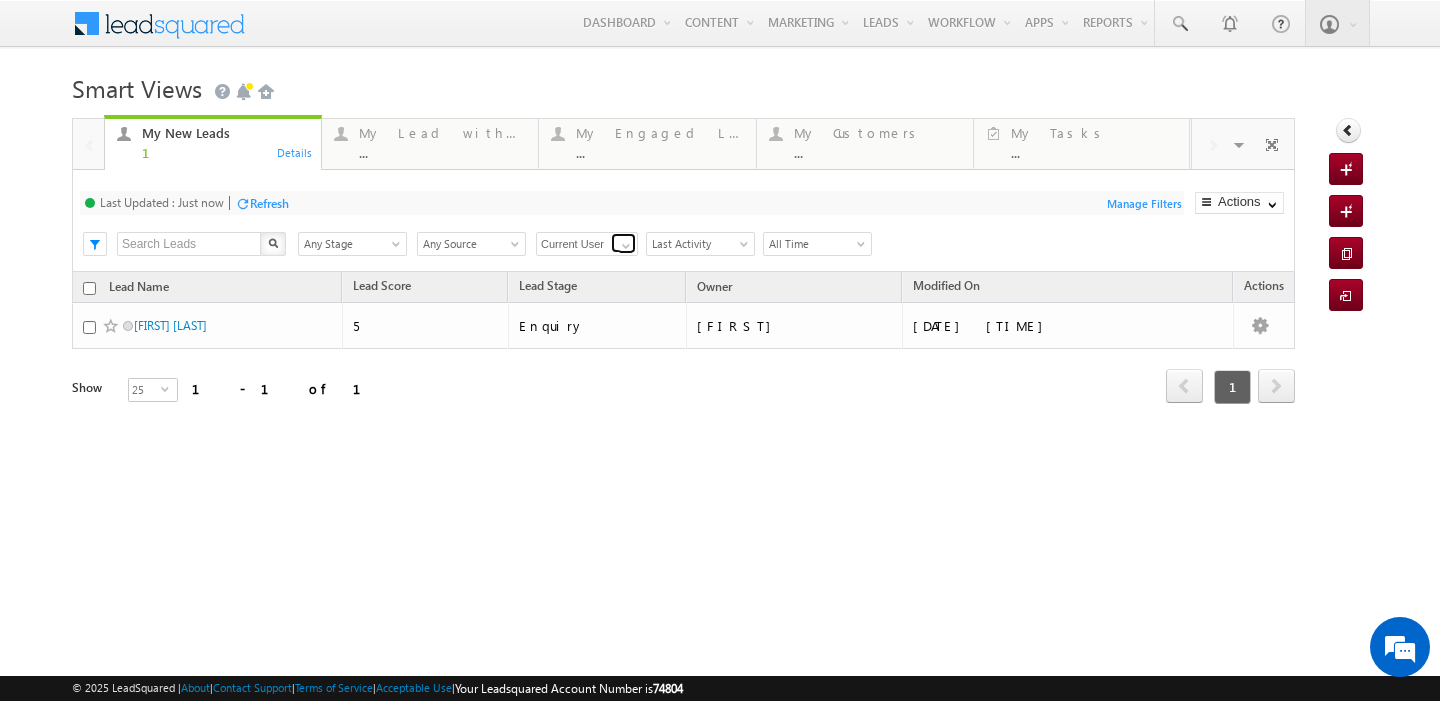 click at bounding box center (626, 246) 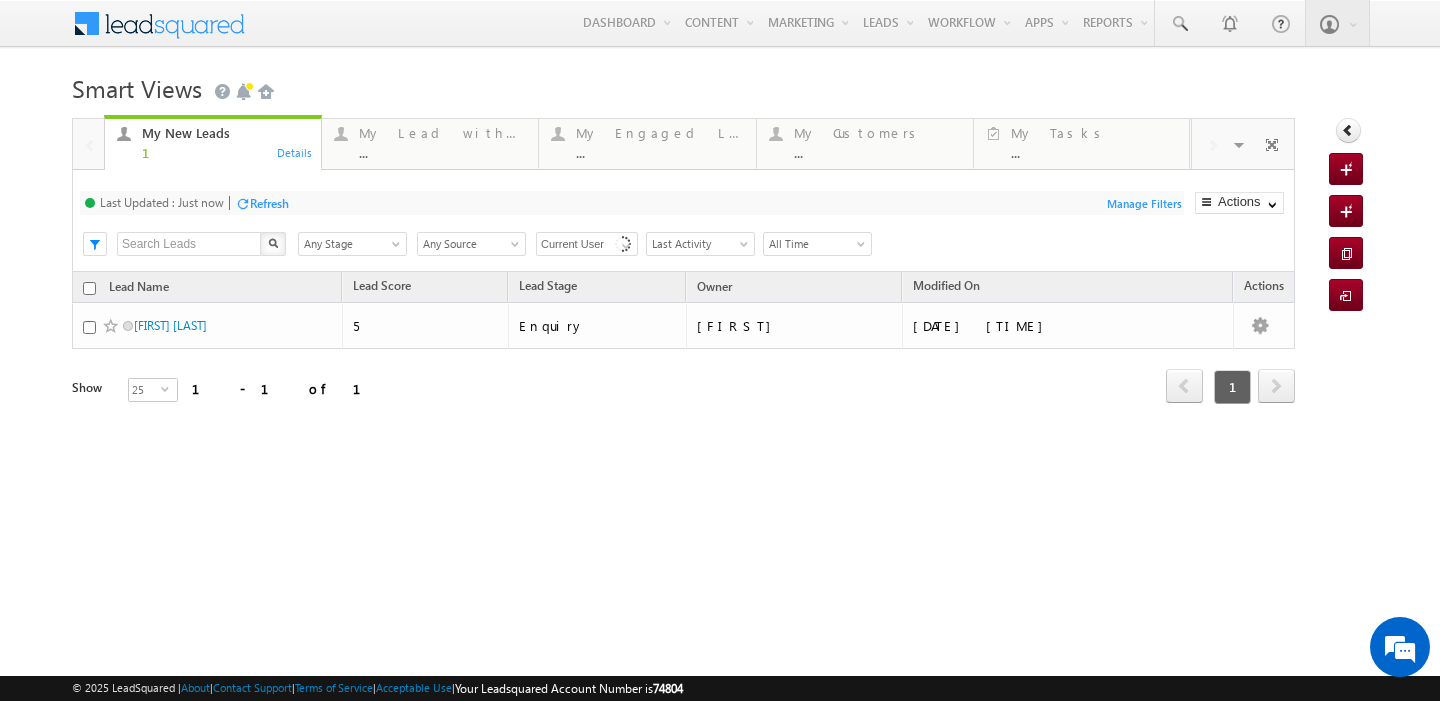 scroll, scrollTop: 0, scrollLeft: 0, axis: both 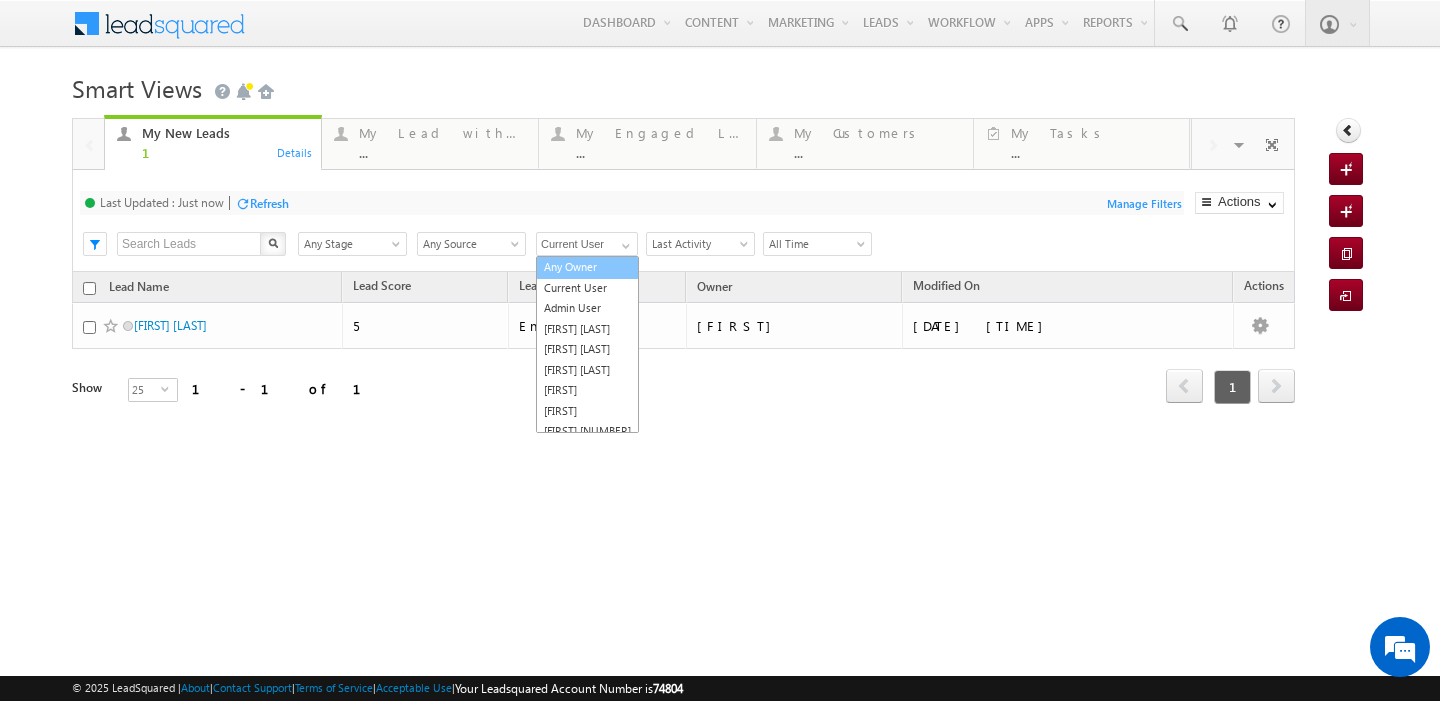 click on "Any Owner" at bounding box center (587, 267) 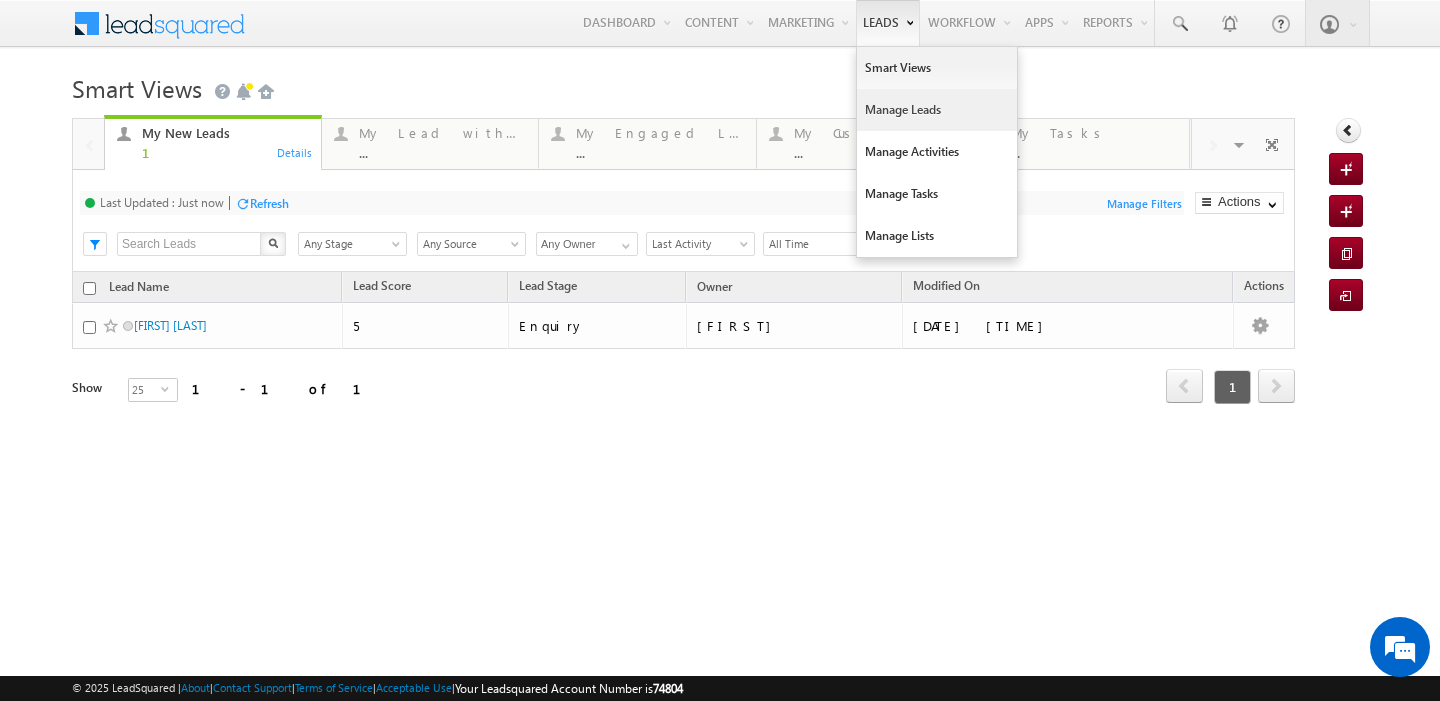 click on "Manage Leads" at bounding box center [937, 110] 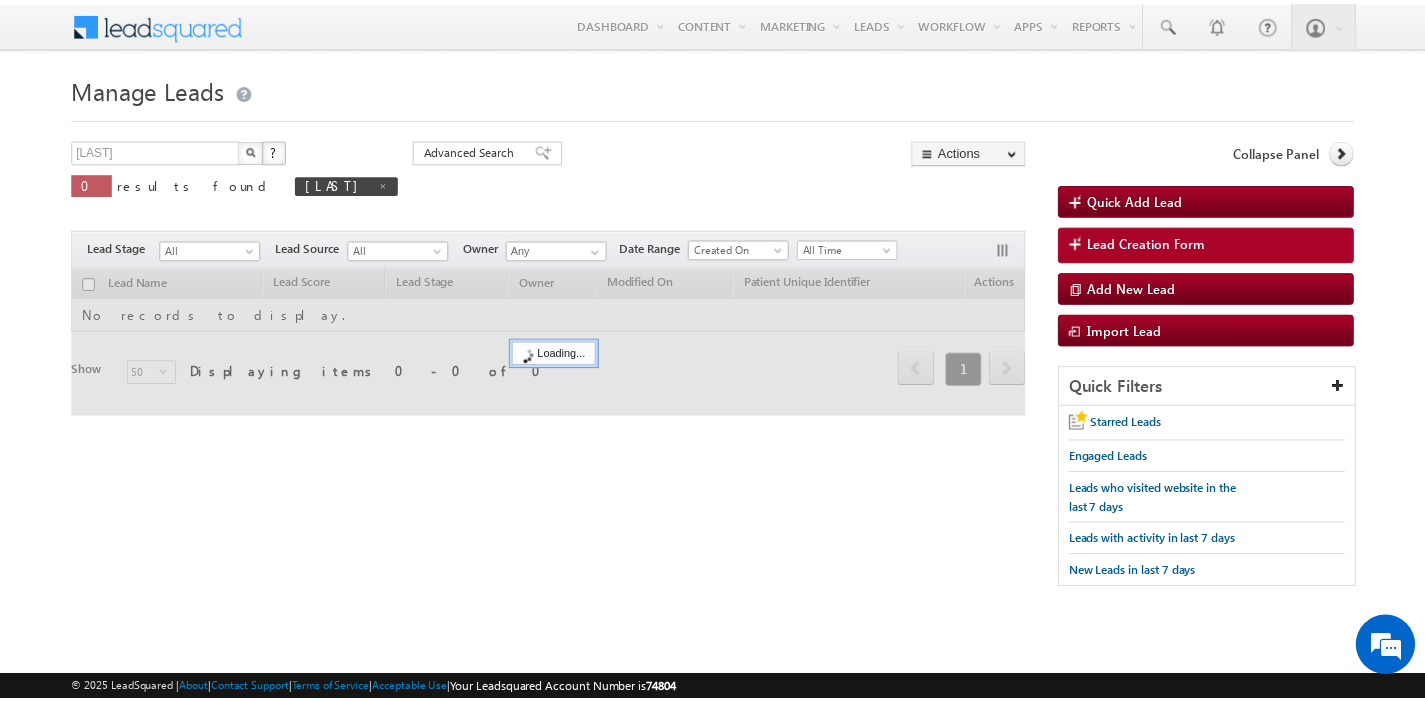 scroll, scrollTop: 0, scrollLeft: 0, axis: both 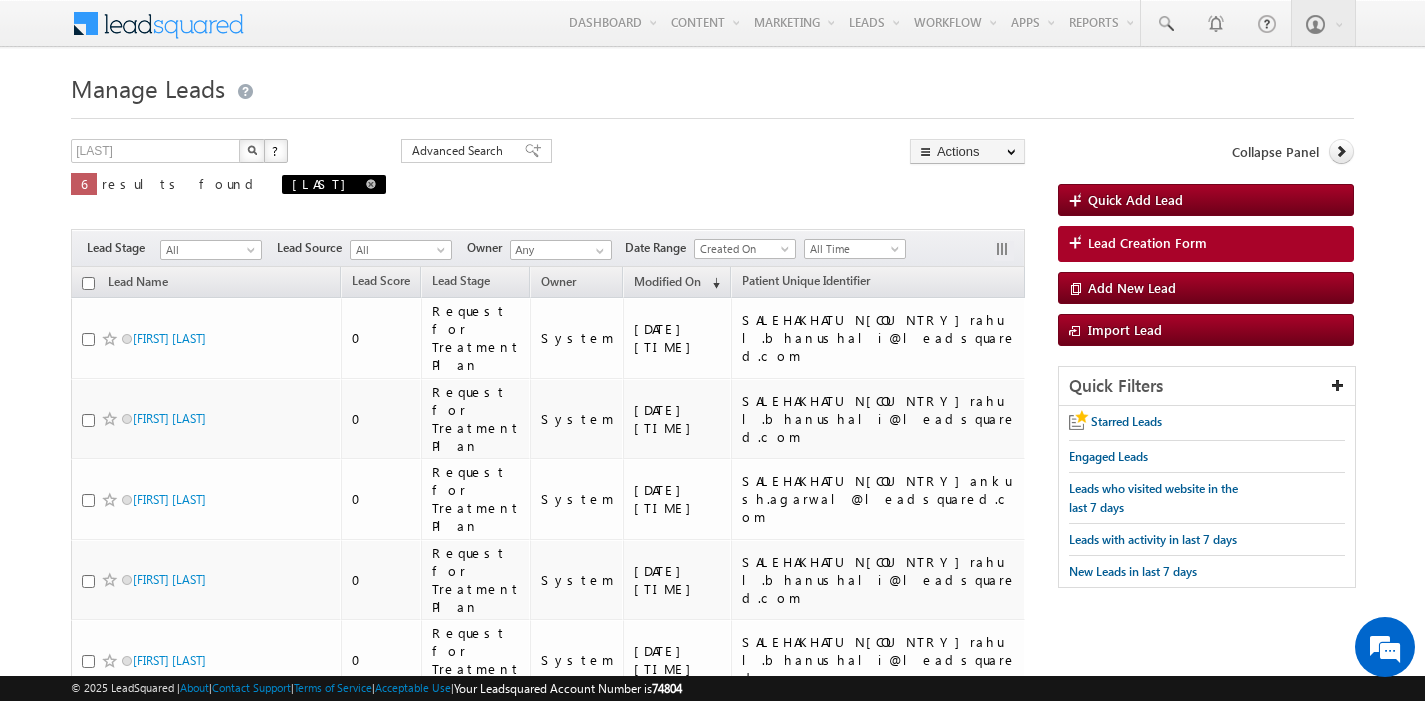 click at bounding box center [371, 184] 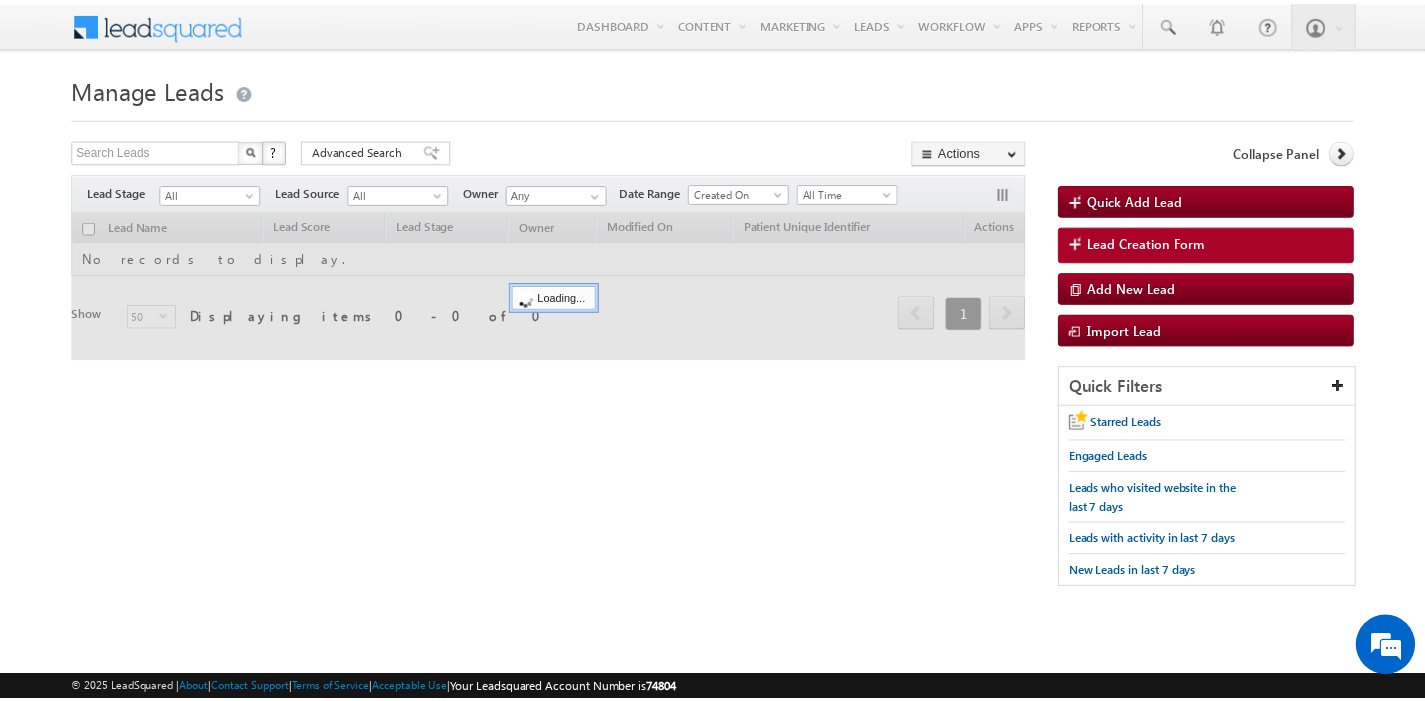 scroll, scrollTop: 0, scrollLeft: 0, axis: both 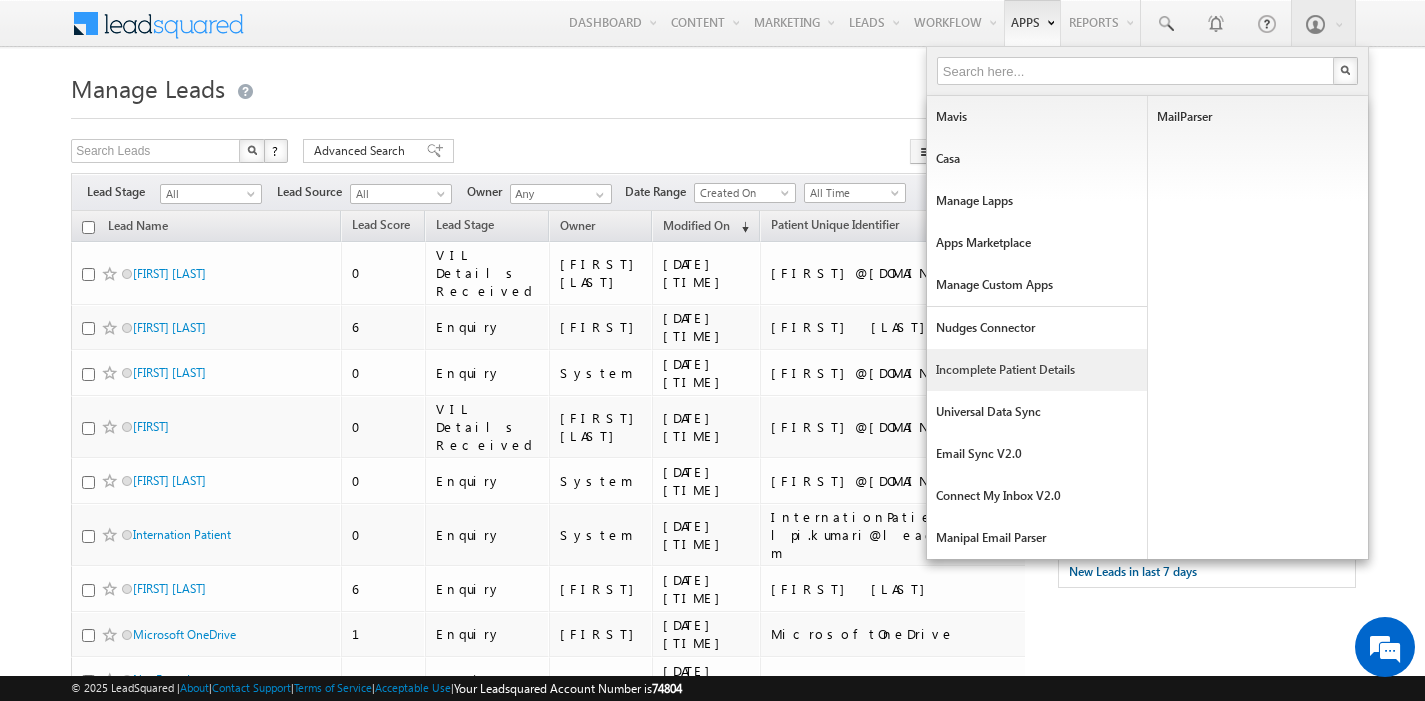 click on "Incomplete Patient Details" at bounding box center (1037, 370) 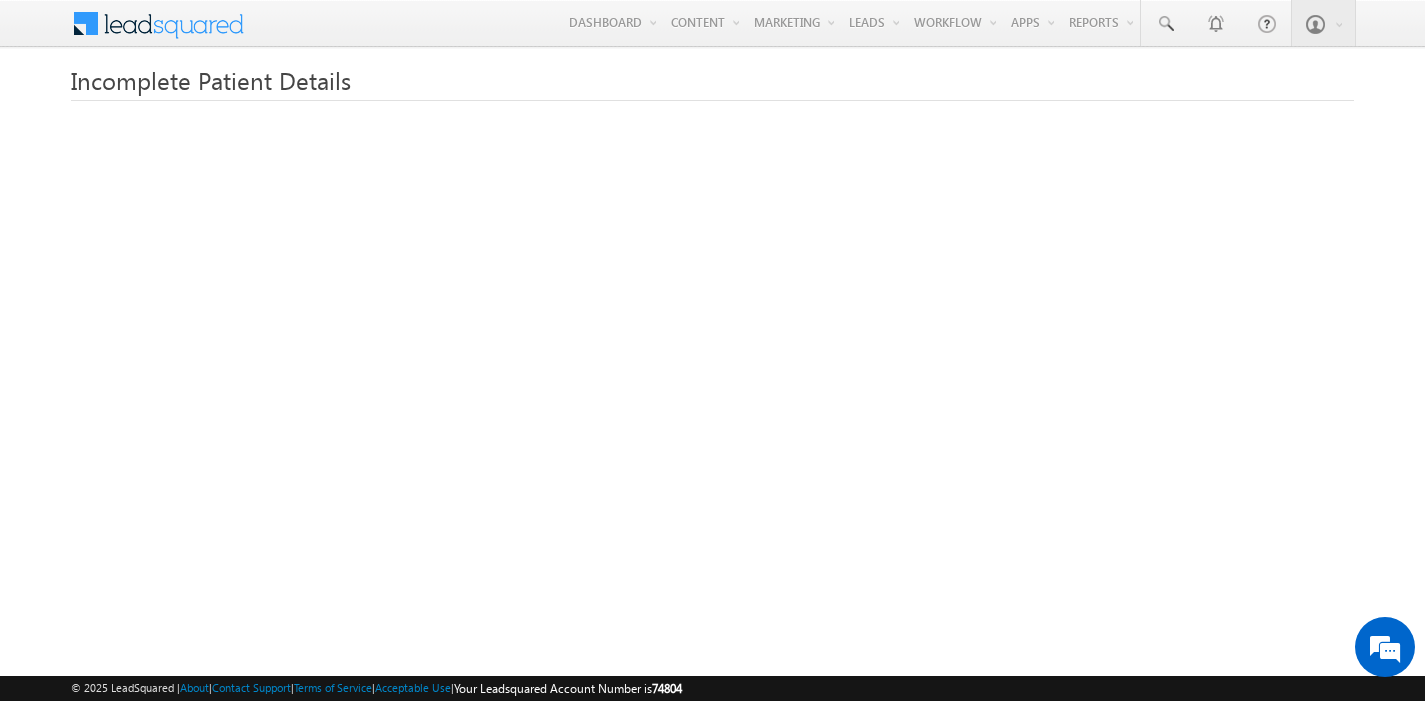 scroll, scrollTop: 0, scrollLeft: 0, axis: both 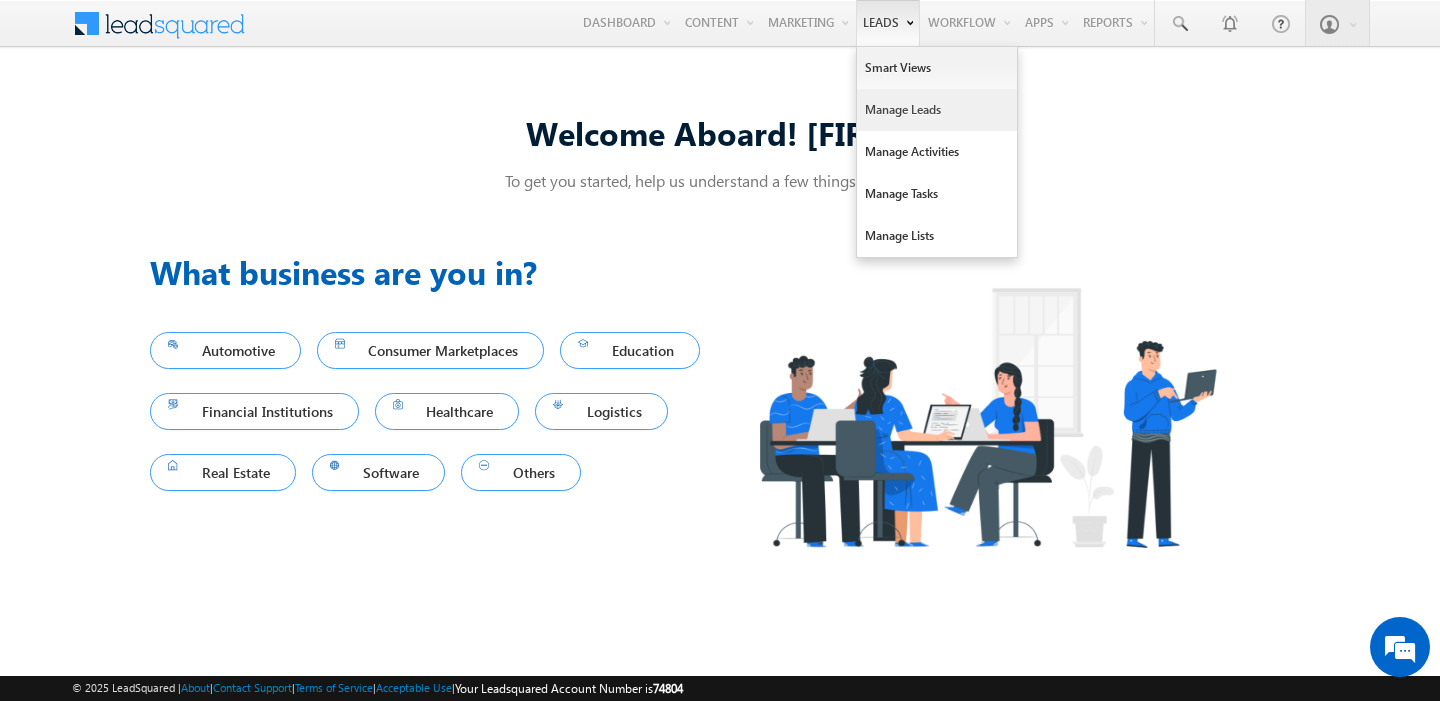 click on "Manage Leads" at bounding box center (937, 110) 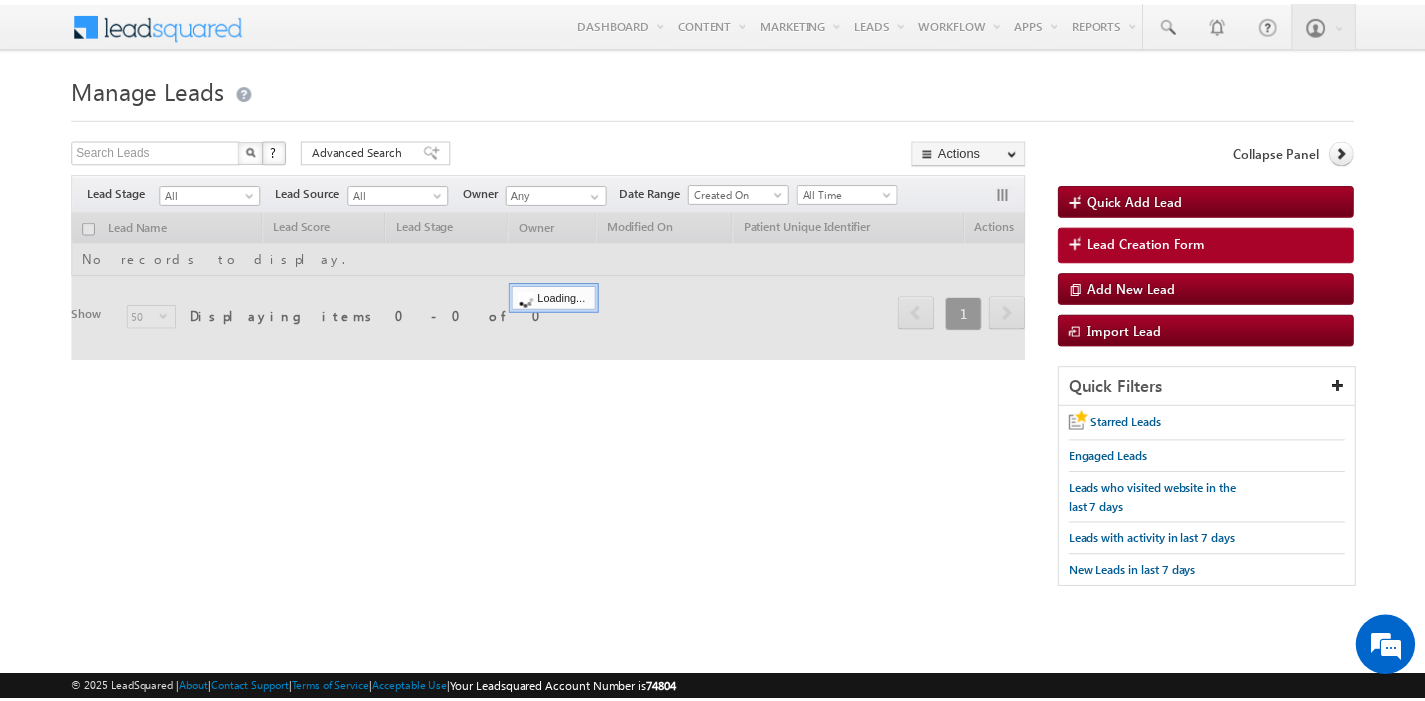 scroll, scrollTop: 0, scrollLeft: 0, axis: both 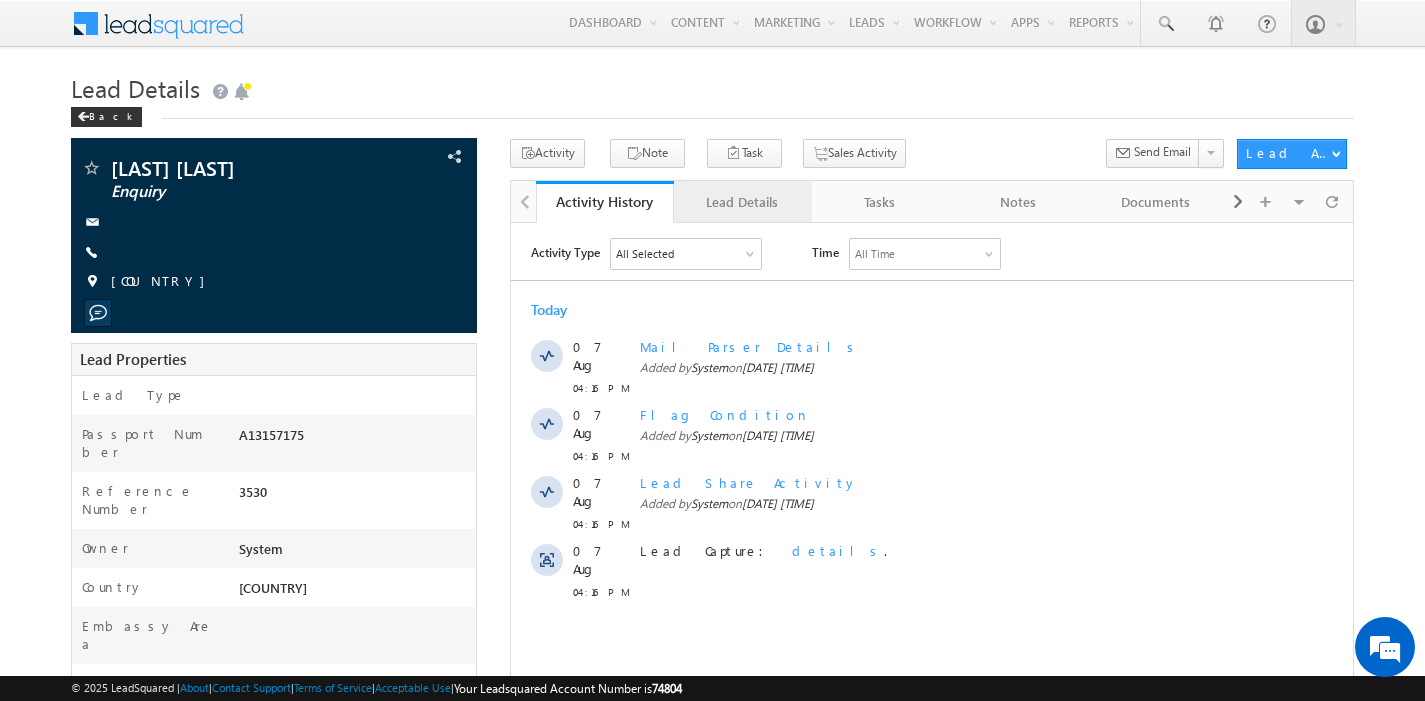 click on "Lead Details" at bounding box center [742, 202] 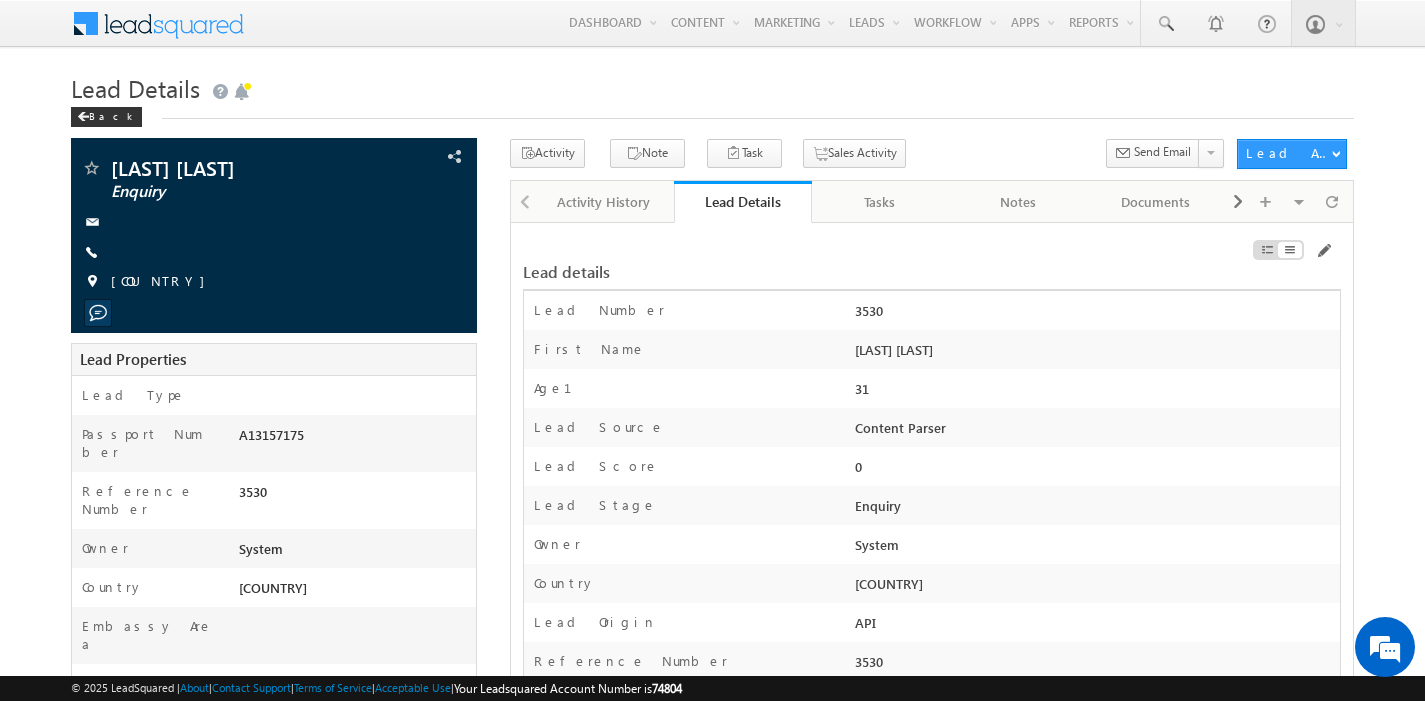 drag, startPoint x: 1003, startPoint y: 353, endPoint x: 858, endPoint y: 346, distance: 145.16887 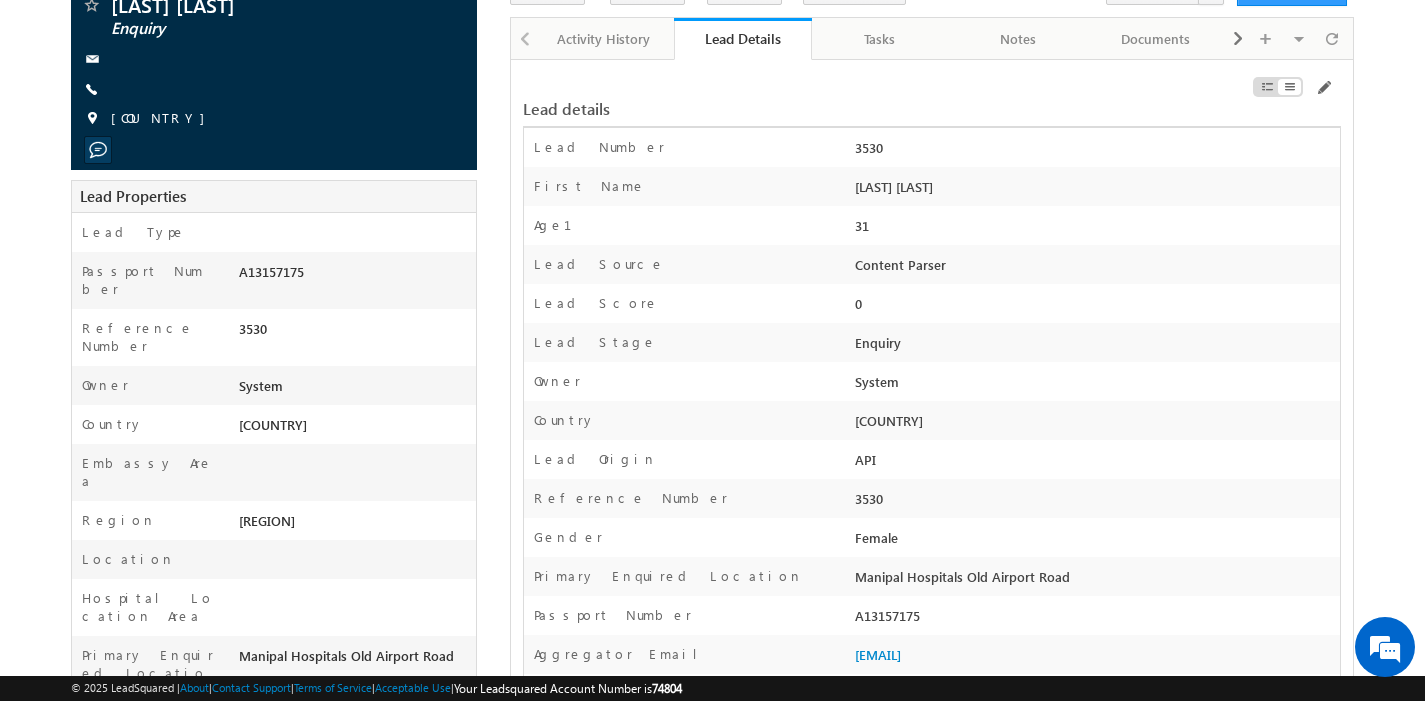 scroll, scrollTop: 184, scrollLeft: 0, axis: vertical 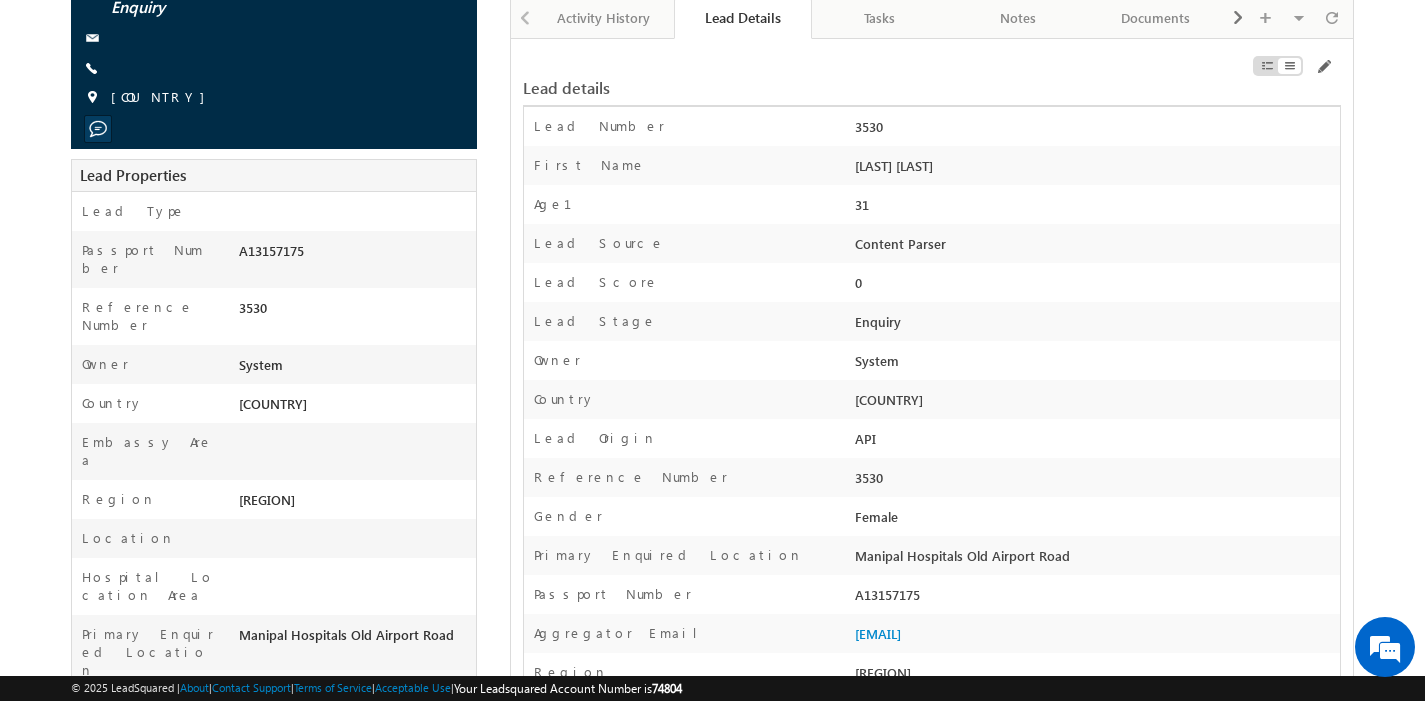 drag, startPoint x: 907, startPoint y: 516, endPoint x: 858, endPoint y: 516, distance: 49 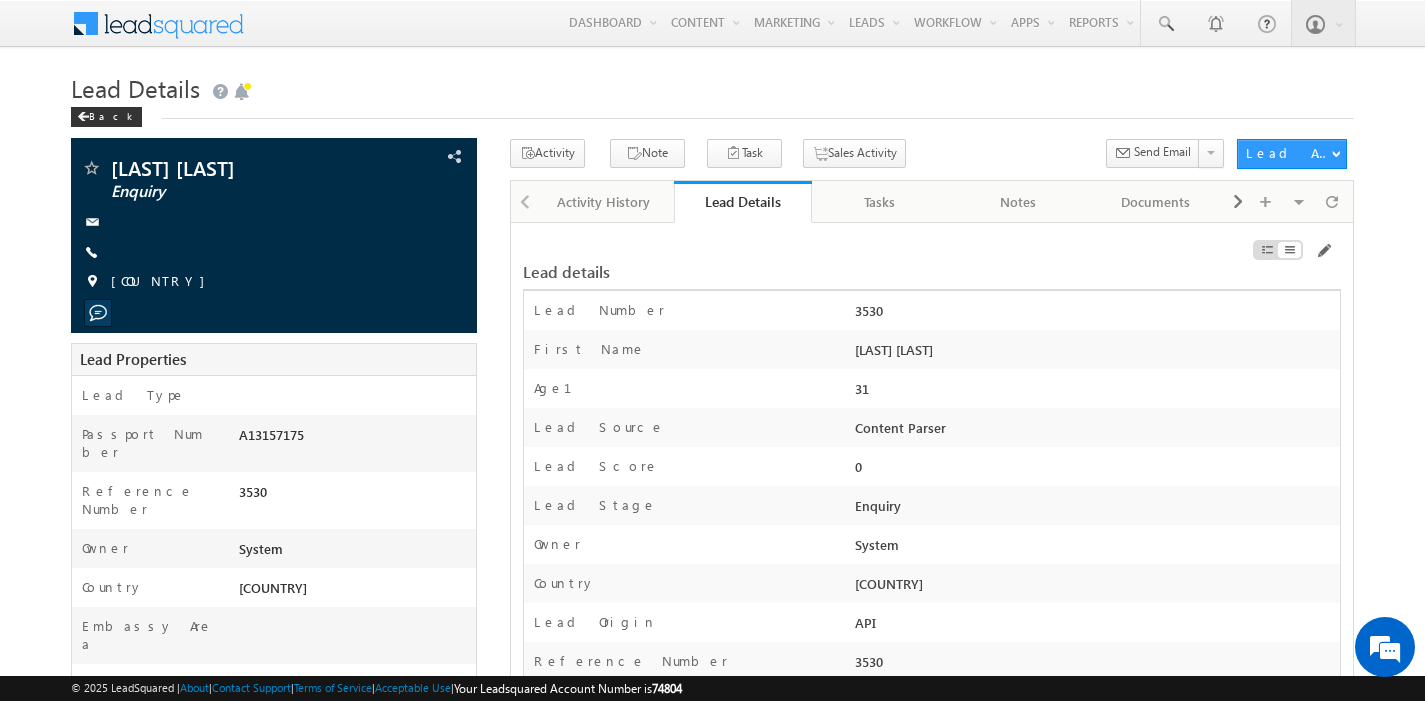 drag, startPoint x: 1001, startPoint y: 352, endPoint x: 856, endPoint y: 351, distance: 145.00345 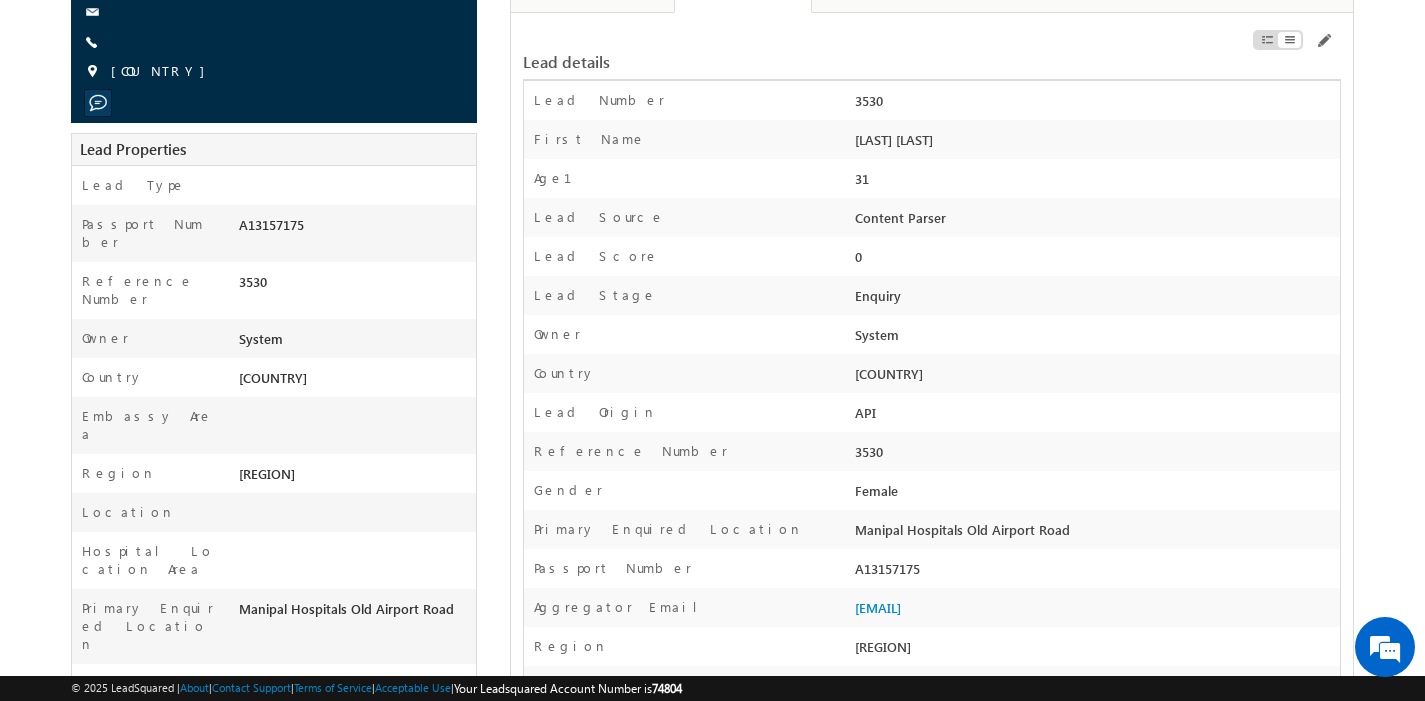 copy on "MOST FIROJA" 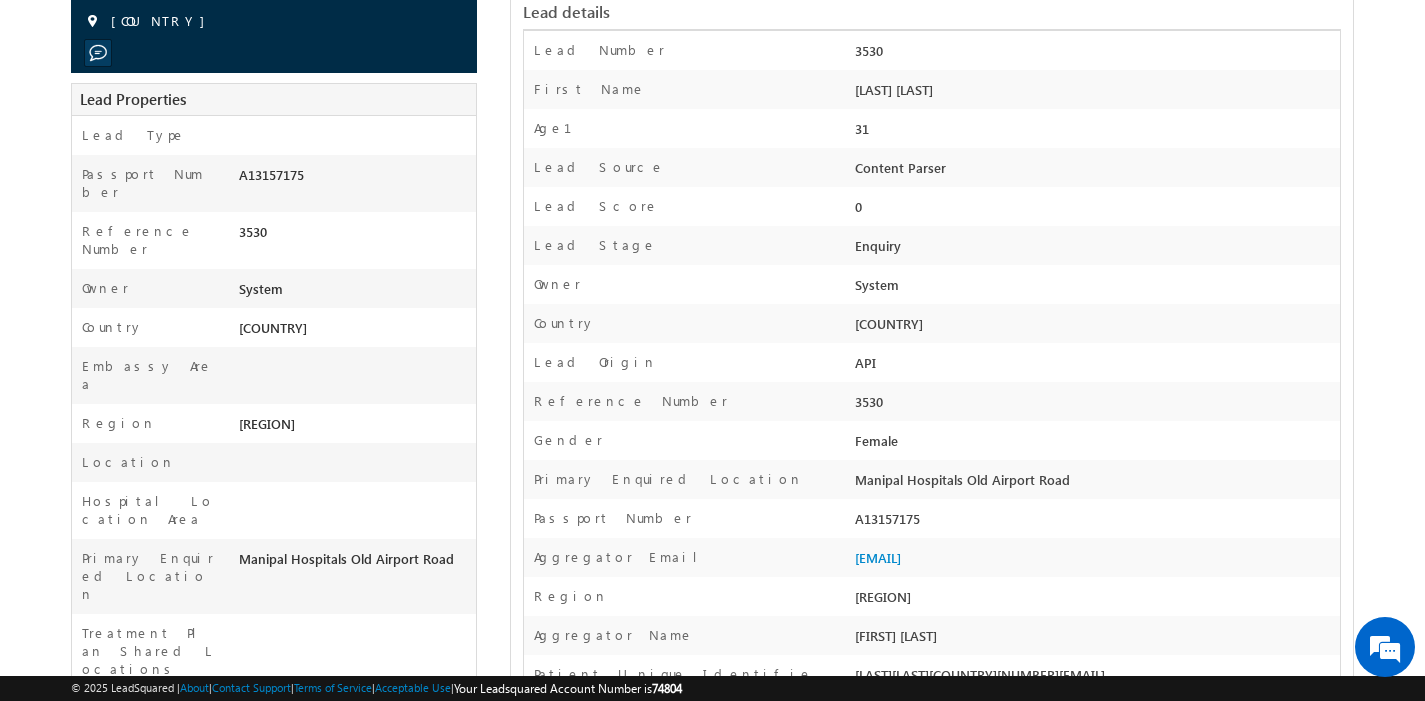 scroll, scrollTop: 0, scrollLeft: 0, axis: both 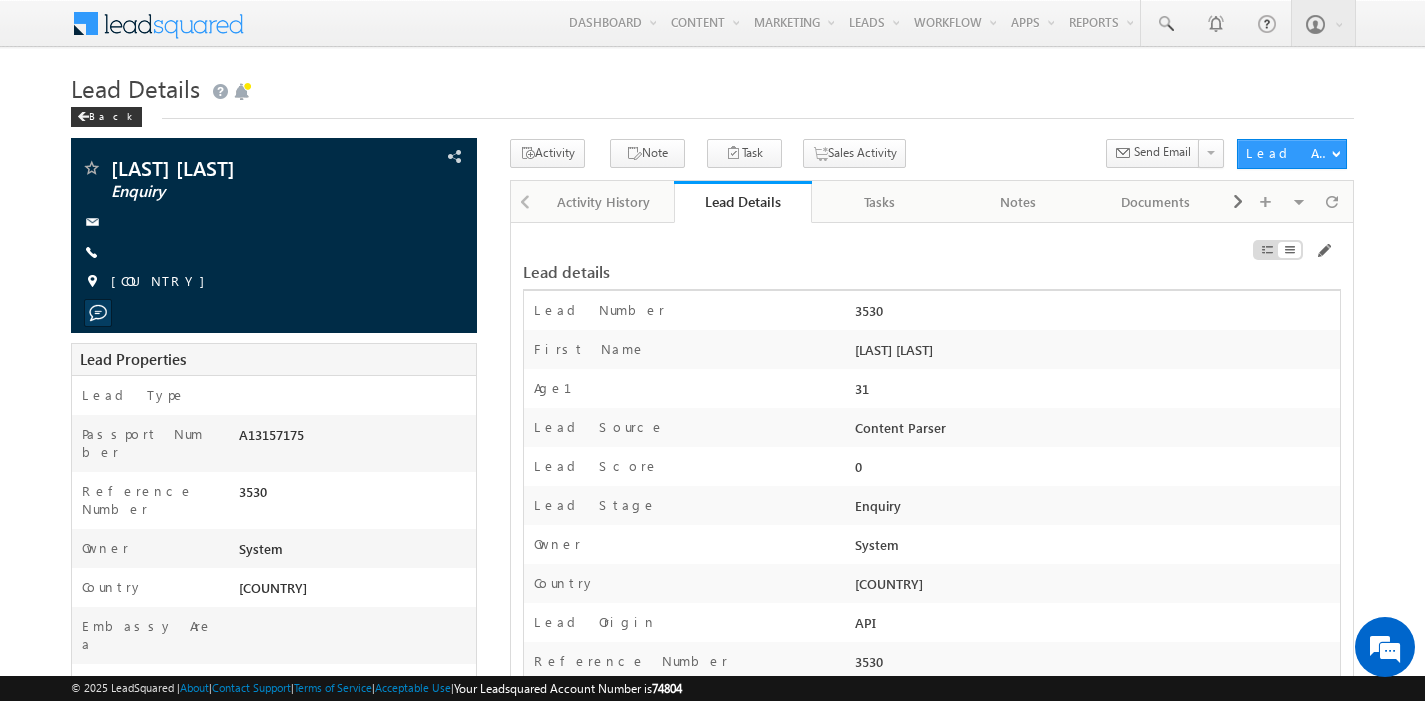 drag, startPoint x: 1024, startPoint y: 345, endPoint x: 942, endPoint y: 351, distance: 82.219215 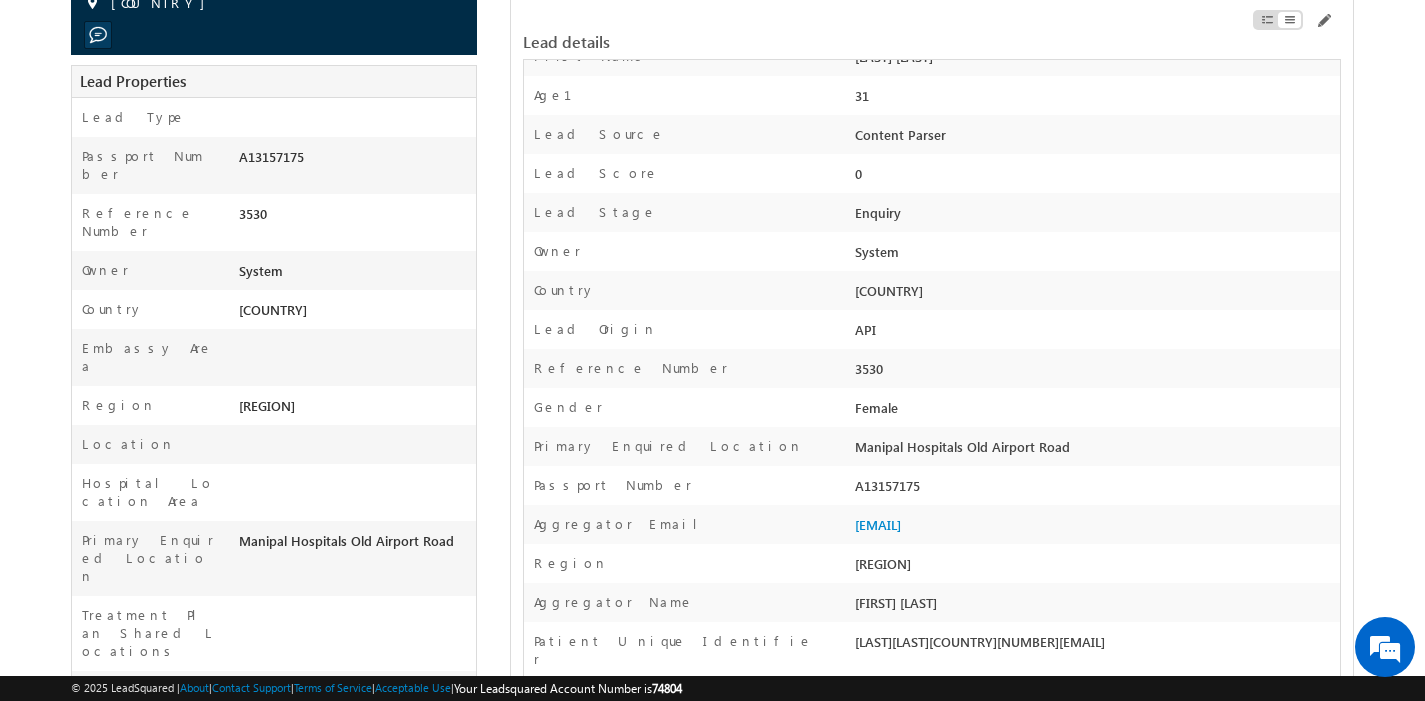 scroll, scrollTop: 293, scrollLeft: 0, axis: vertical 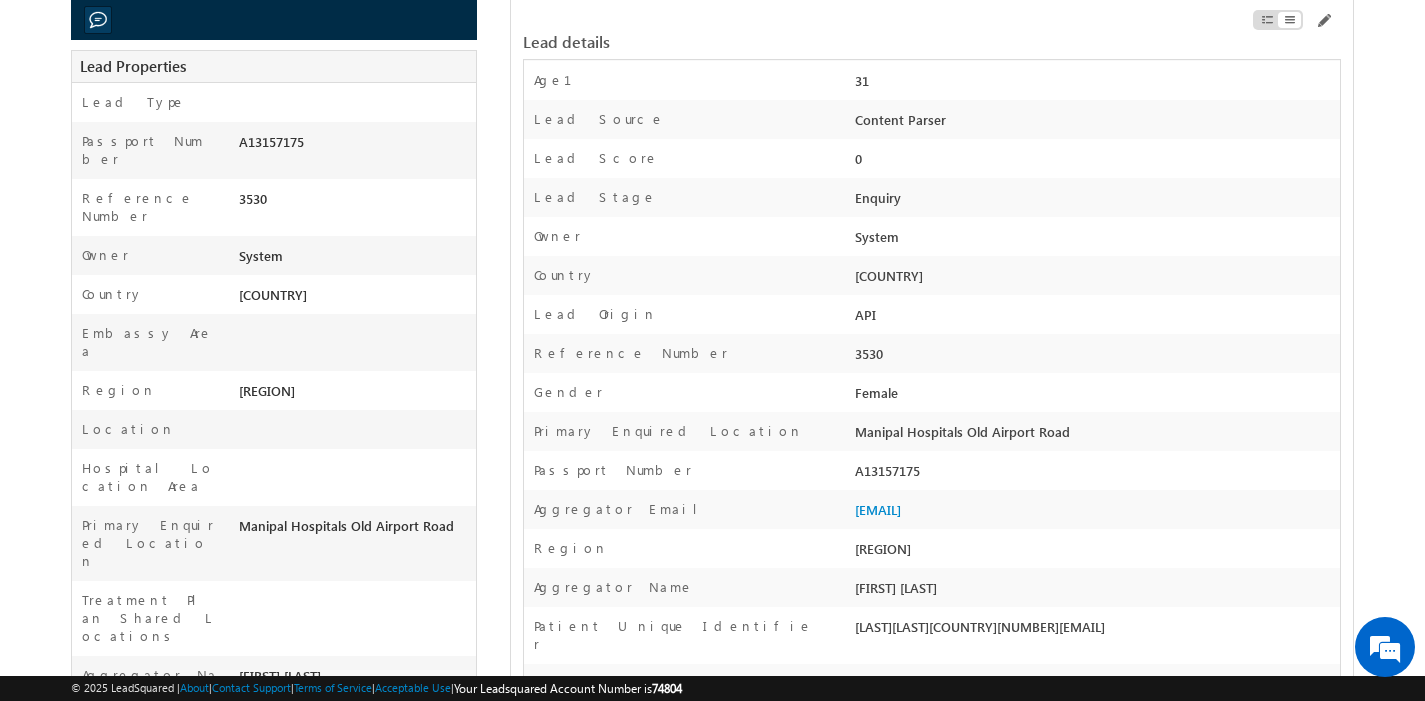 drag, startPoint x: 922, startPoint y: 473, endPoint x: 853, endPoint y: 475, distance: 69.02898 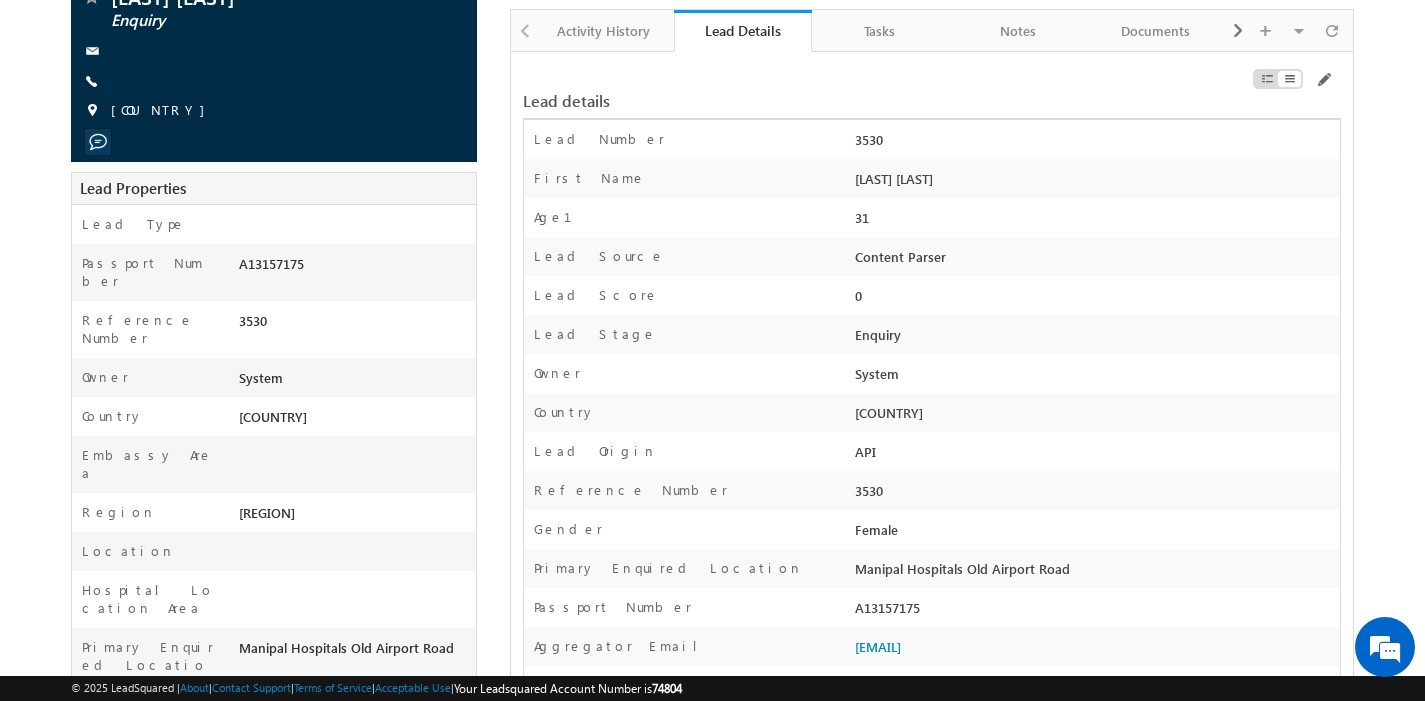 scroll, scrollTop: 0, scrollLeft: 0, axis: both 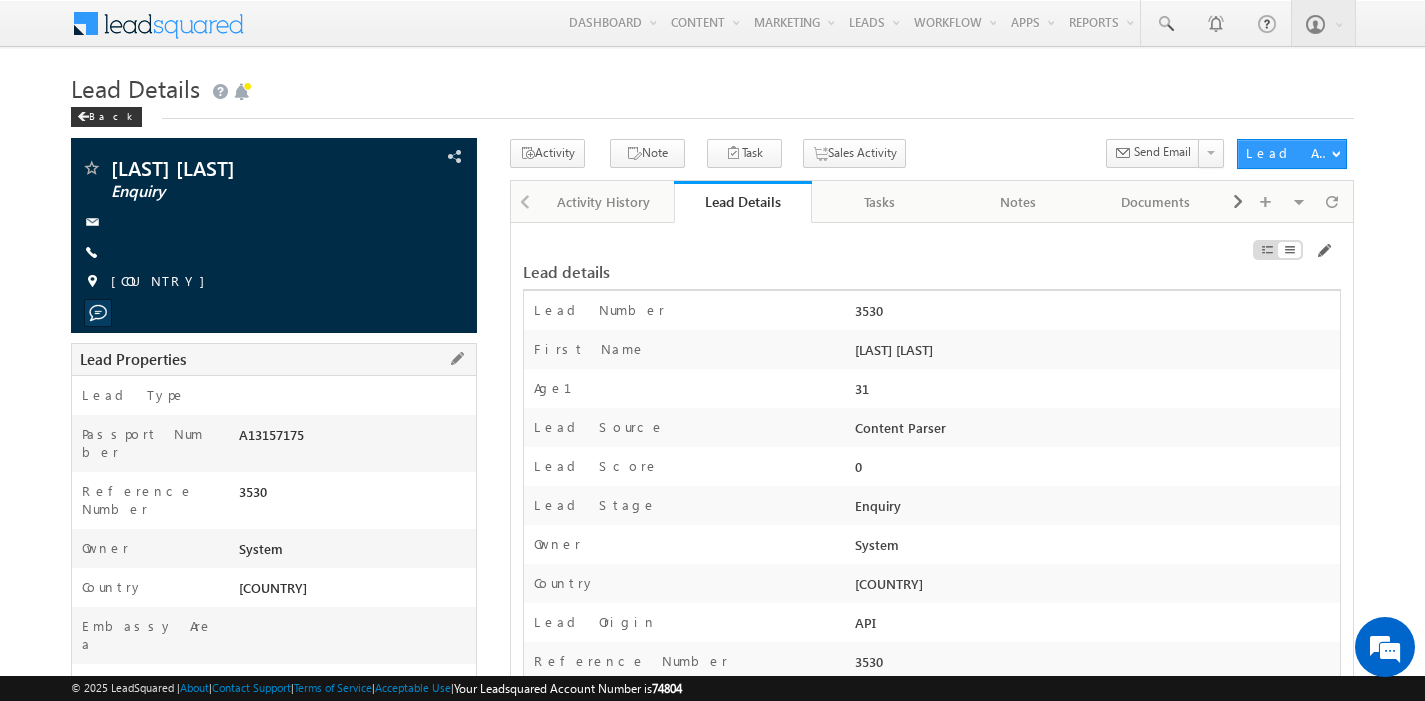 drag, startPoint x: 311, startPoint y: 434, endPoint x: 240, endPoint y: 436, distance: 71.02816 